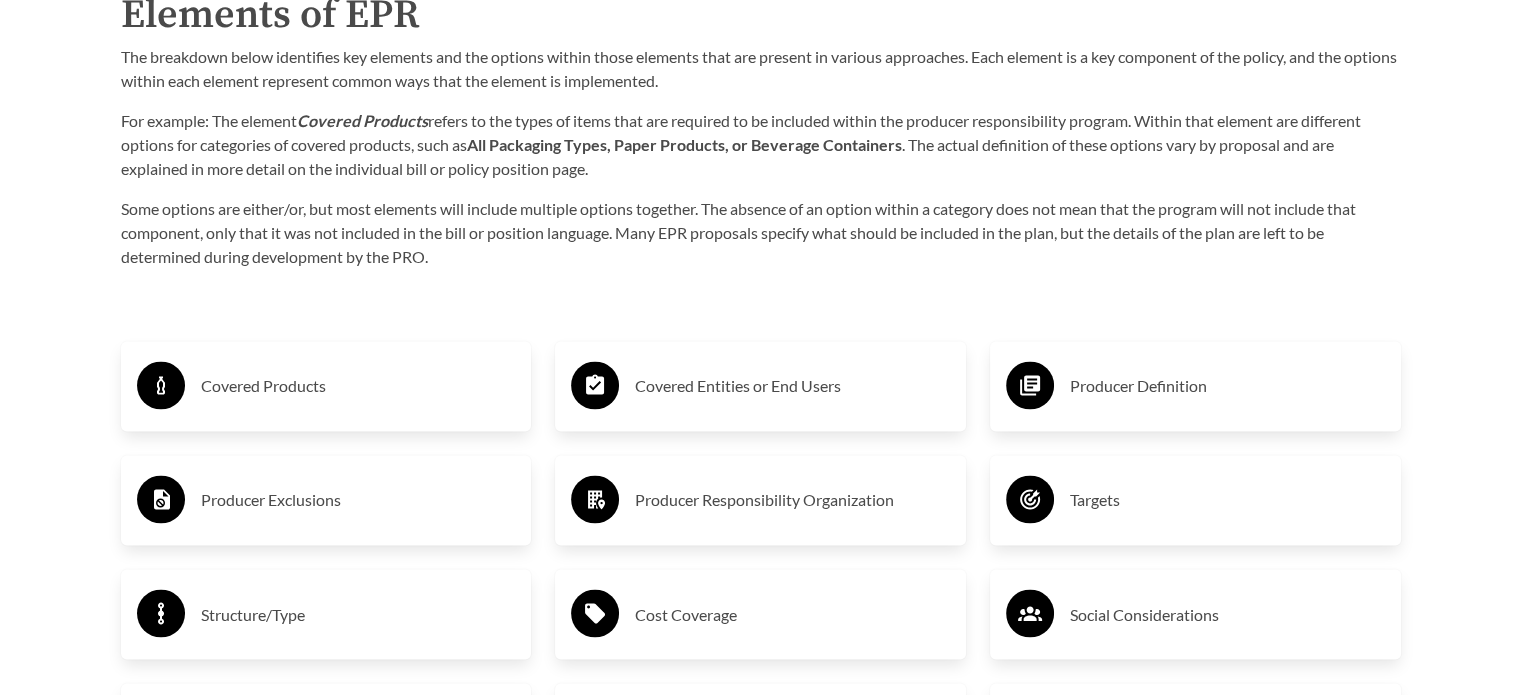scroll, scrollTop: 3200, scrollLeft: 0, axis: vertical 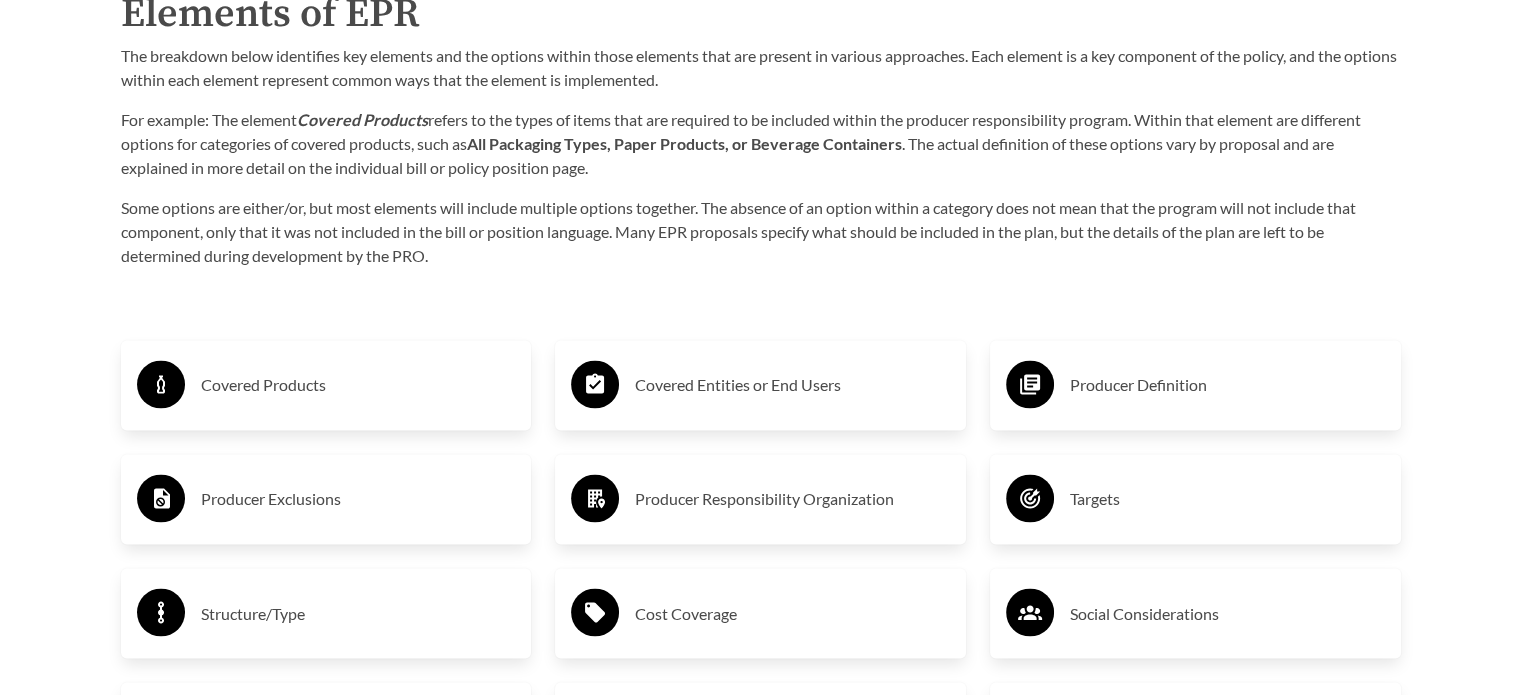 click on "Covered Products" at bounding box center (358, 385) 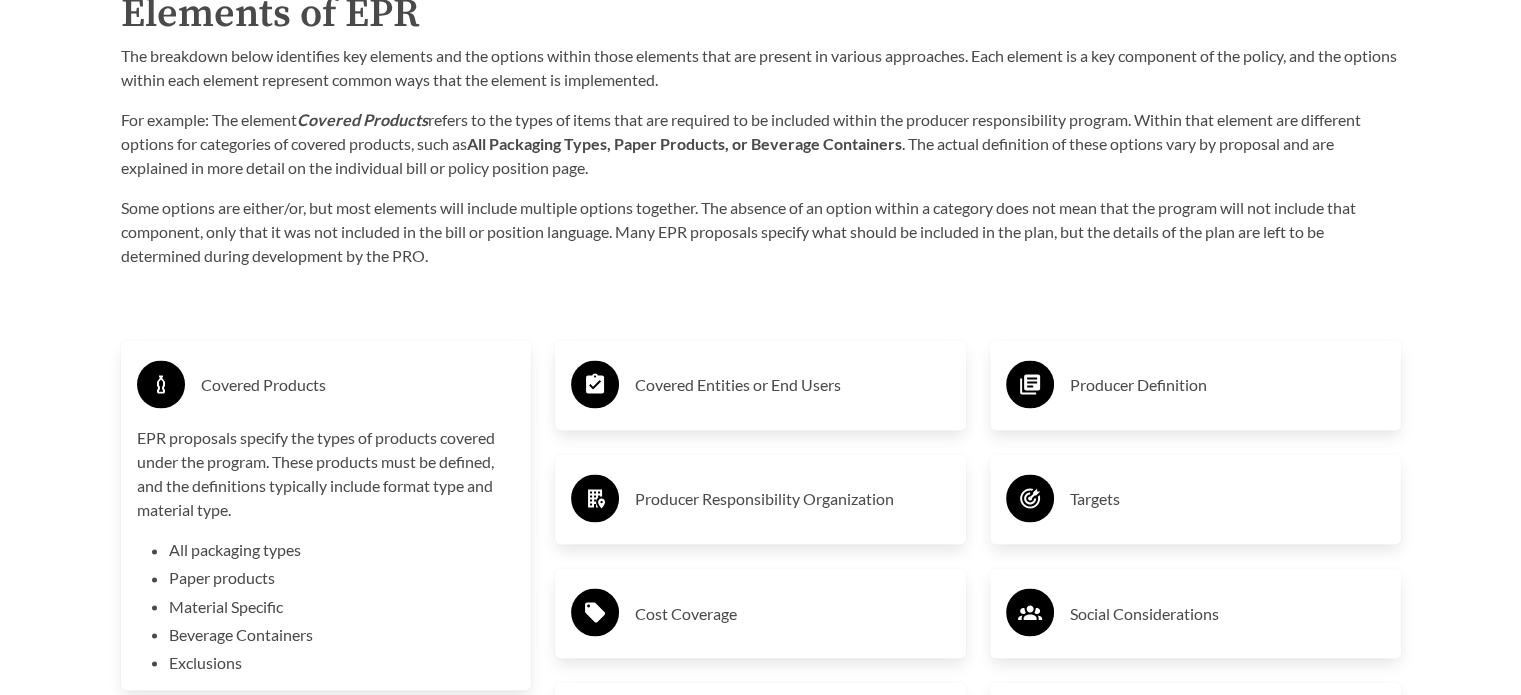 scroll, scrollTop: 3300, scrollLeft: 0, axis: vertical 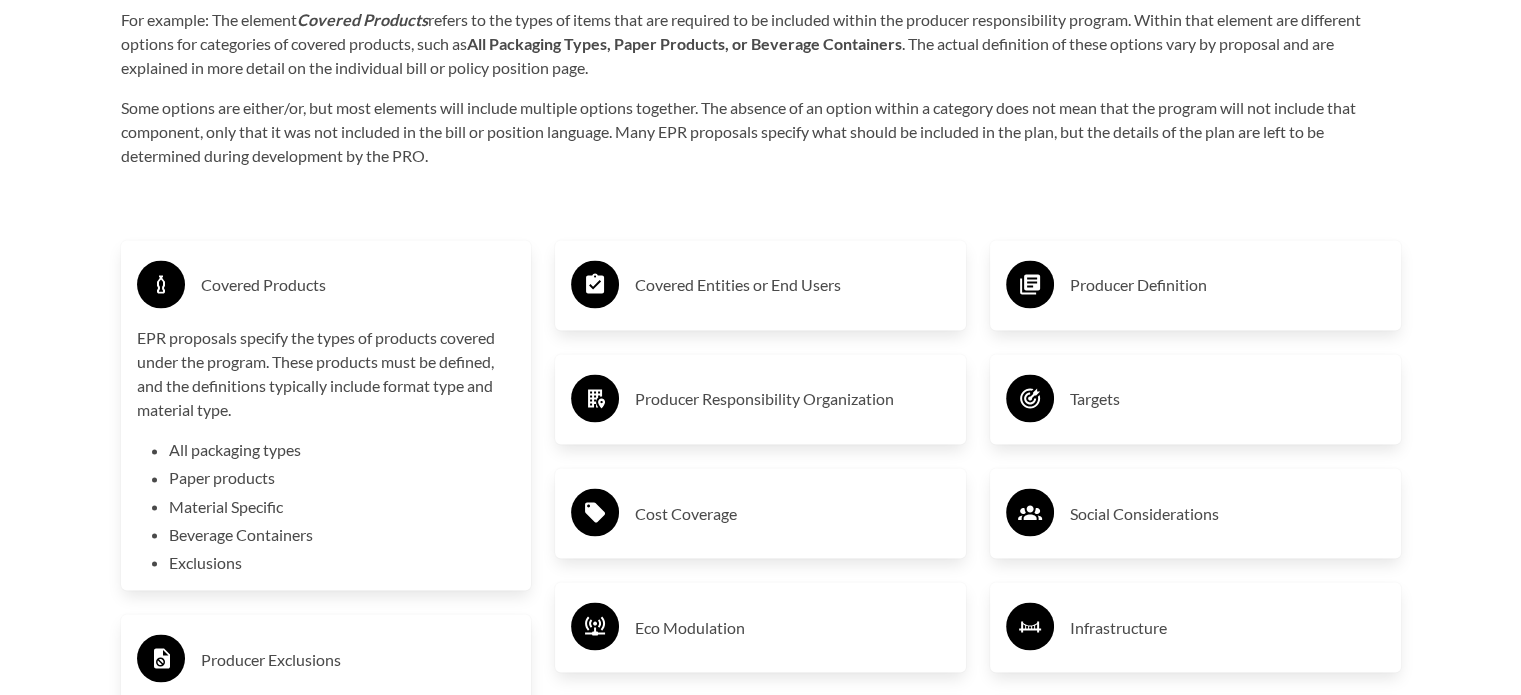 click on "Exclusions" at bounding box center (342, 562) 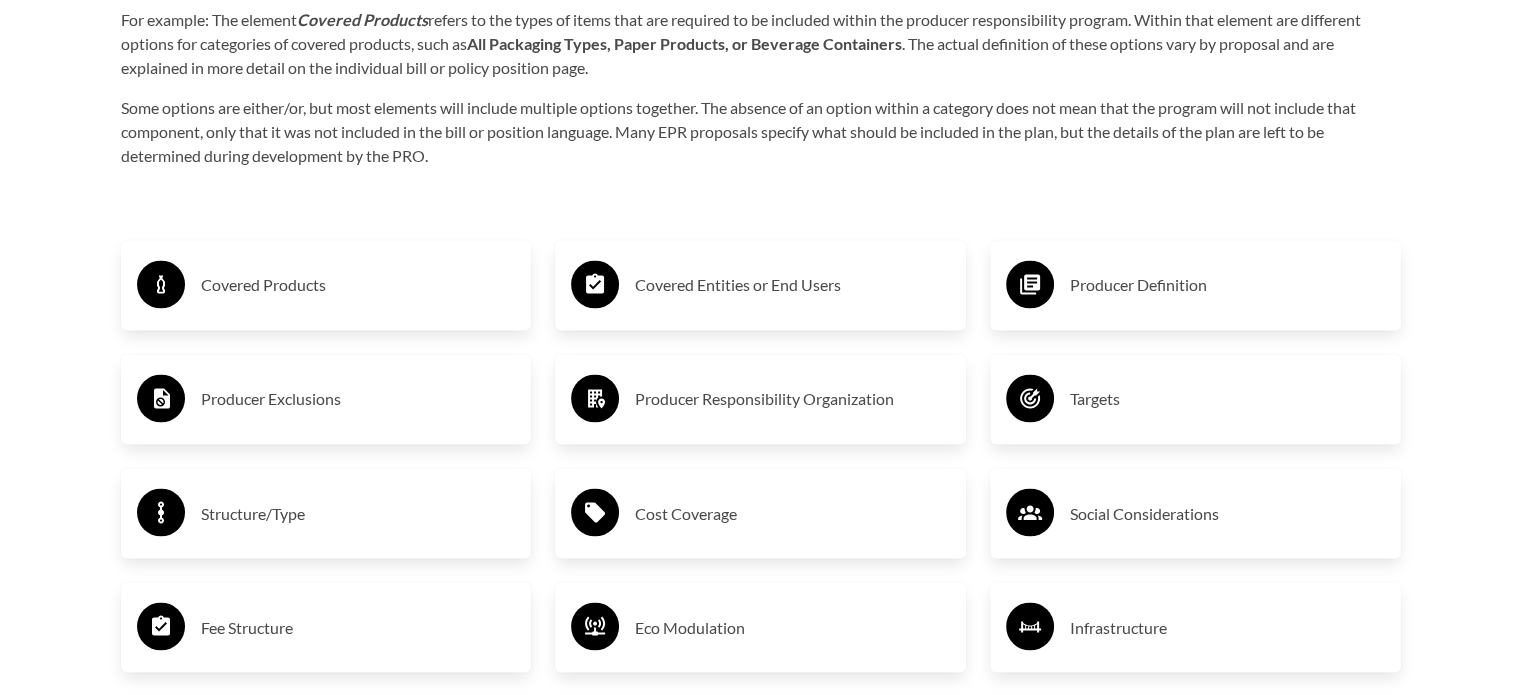 click on "Covered Products" at bounding box center [358, 285] 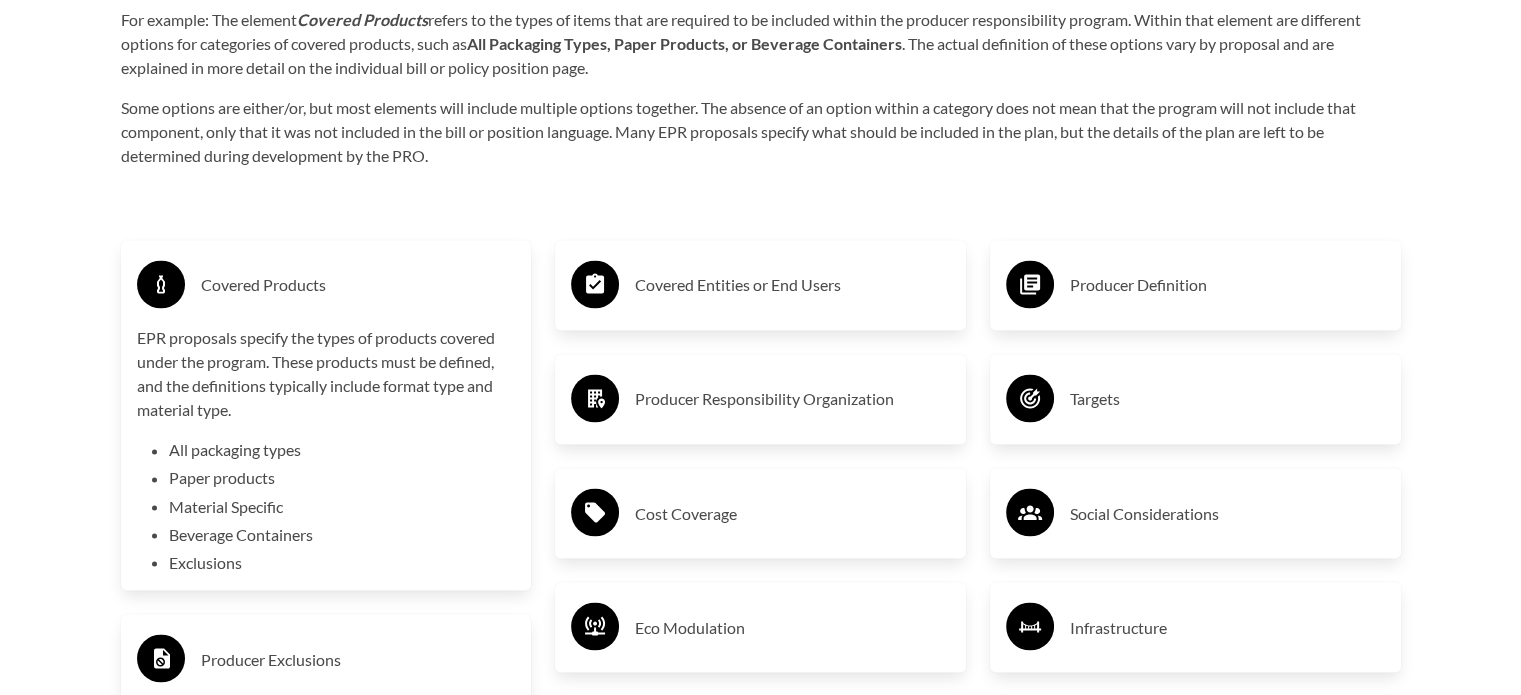 click on "Covered Products" at bounding box center (358, 285) 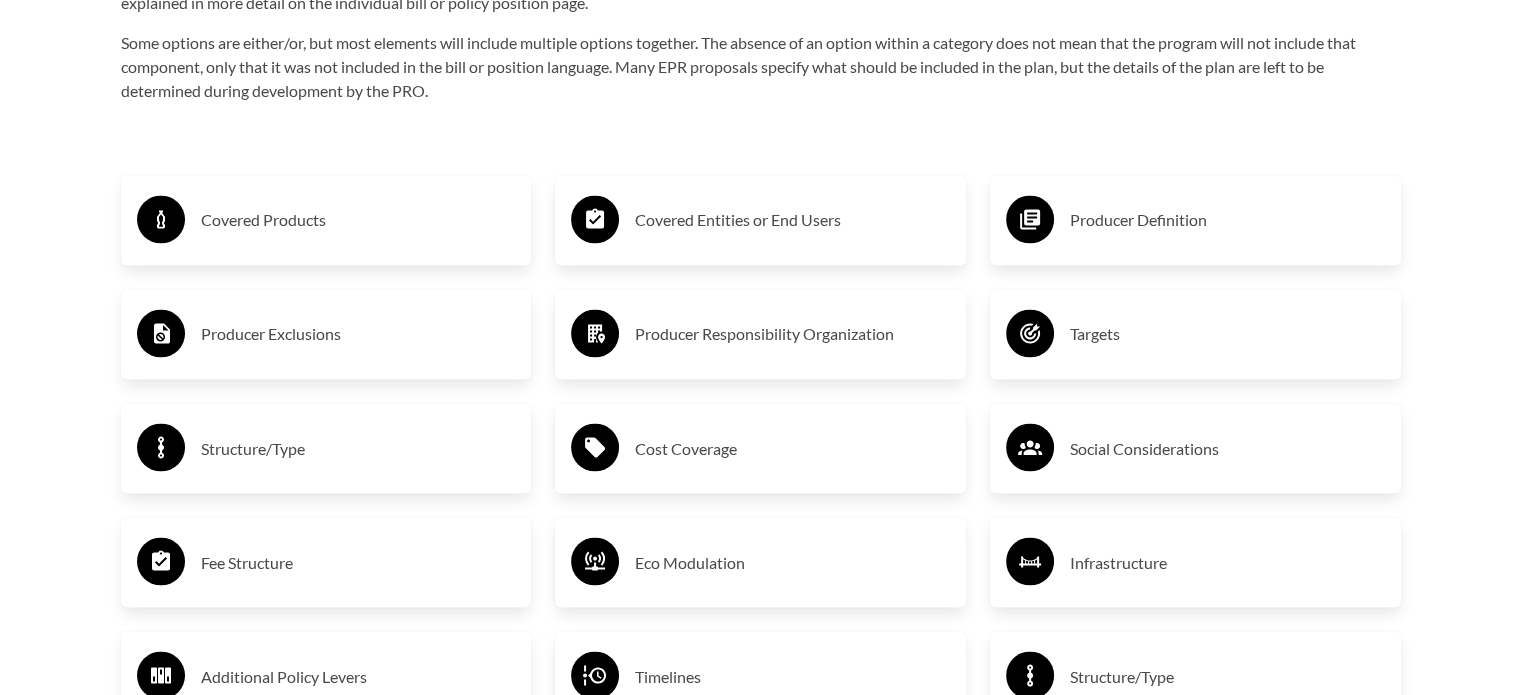 scroll, scrollTop: 3400, scrollLeft: 0, axis: vertical 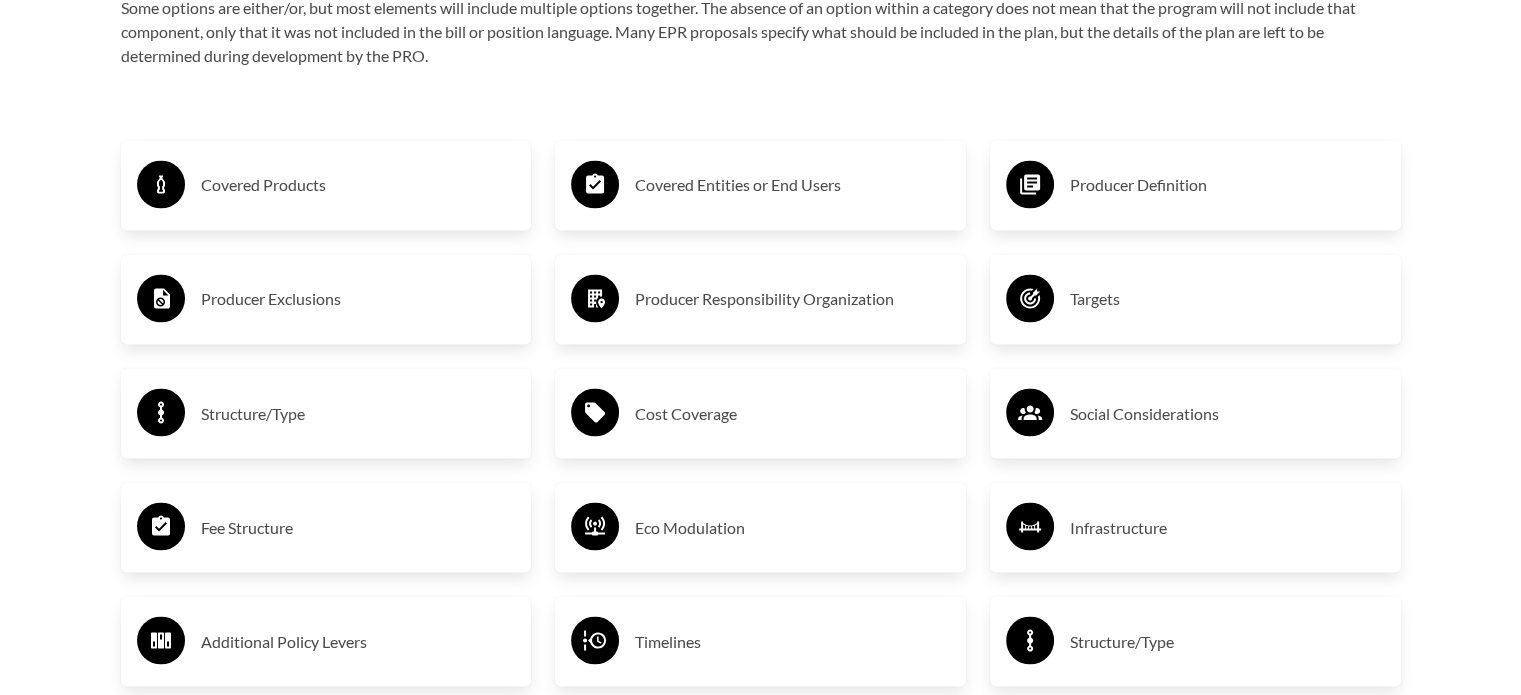 click on "Producer Responsibility Organization" at bounding box center [792, 299] 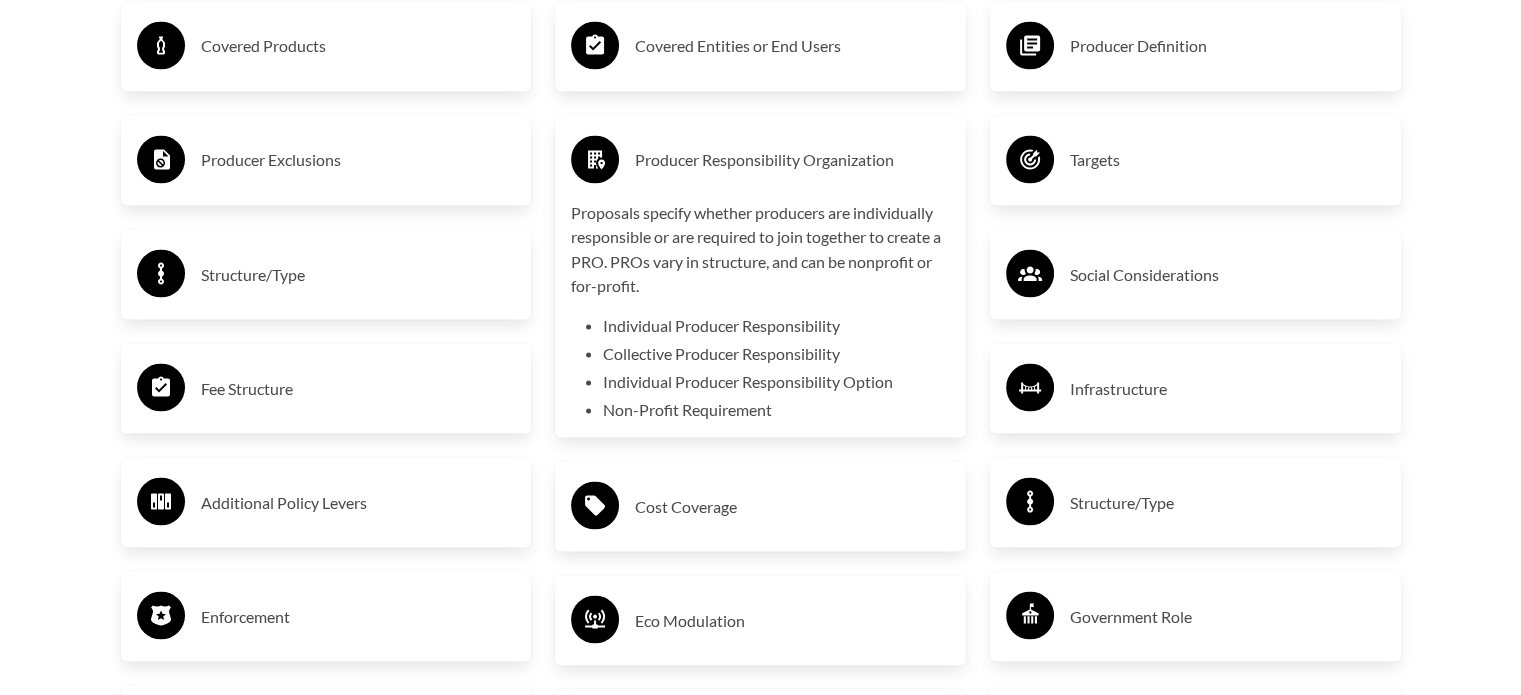 scroll, scrollTop: 3600, scrollLeft: 0, axis: vertical 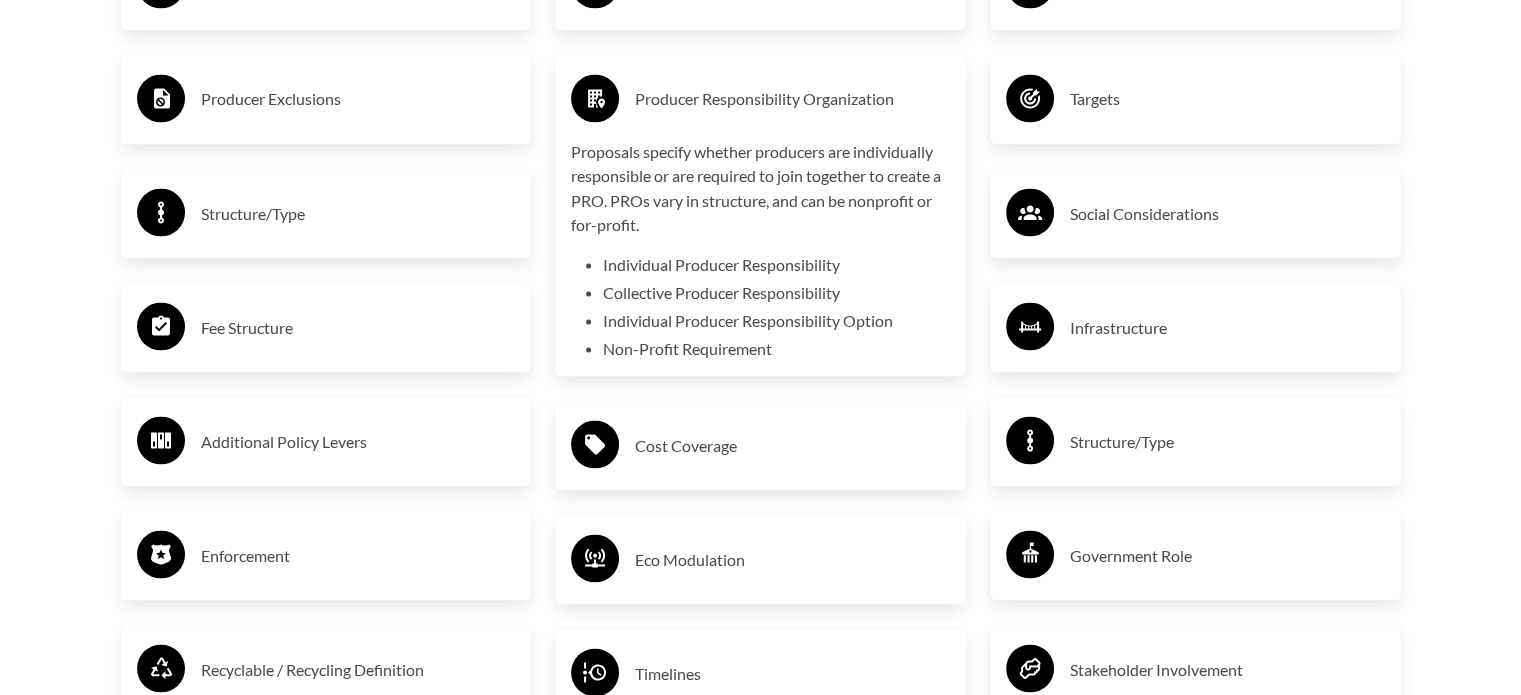 click on "Fee Structure" at bounding box center [358, 327] 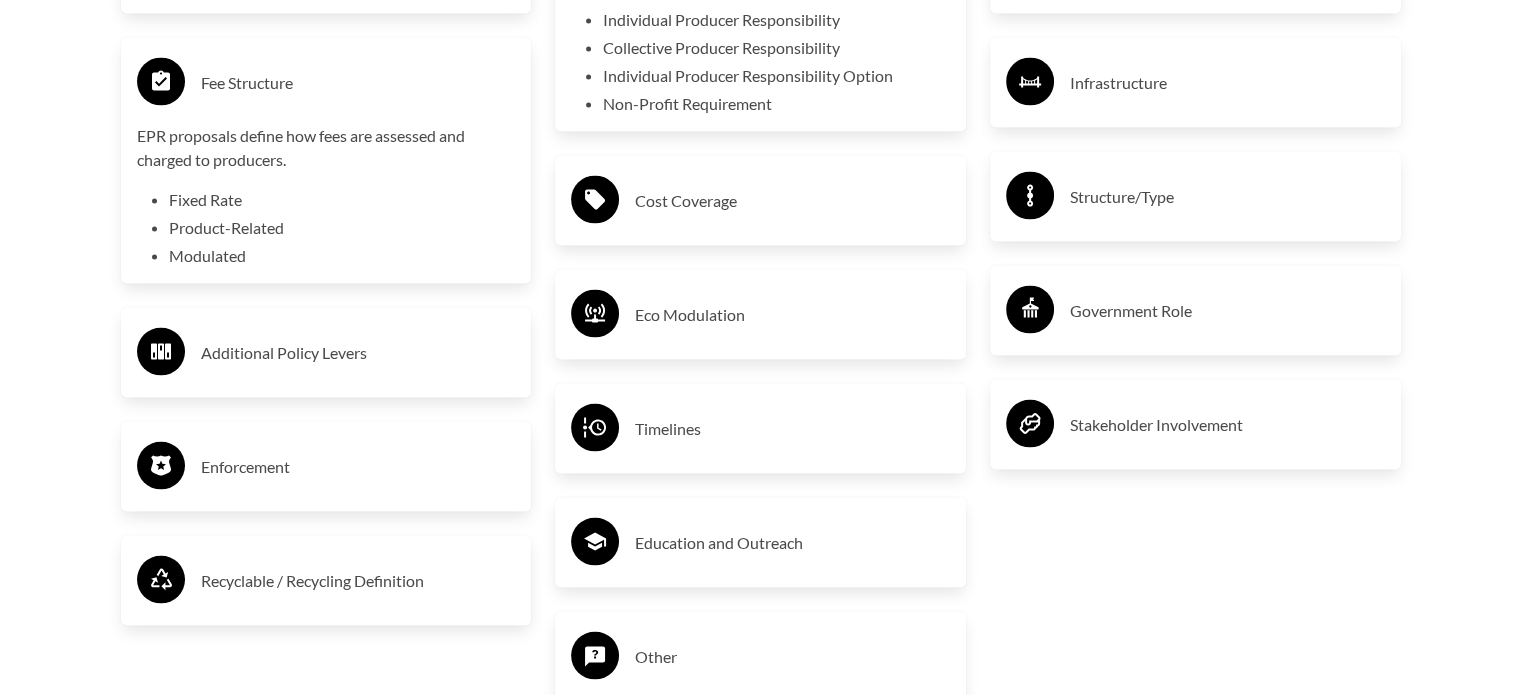 scroll, scrollTop: 3900, scrollLeft: 0, axis: vertical 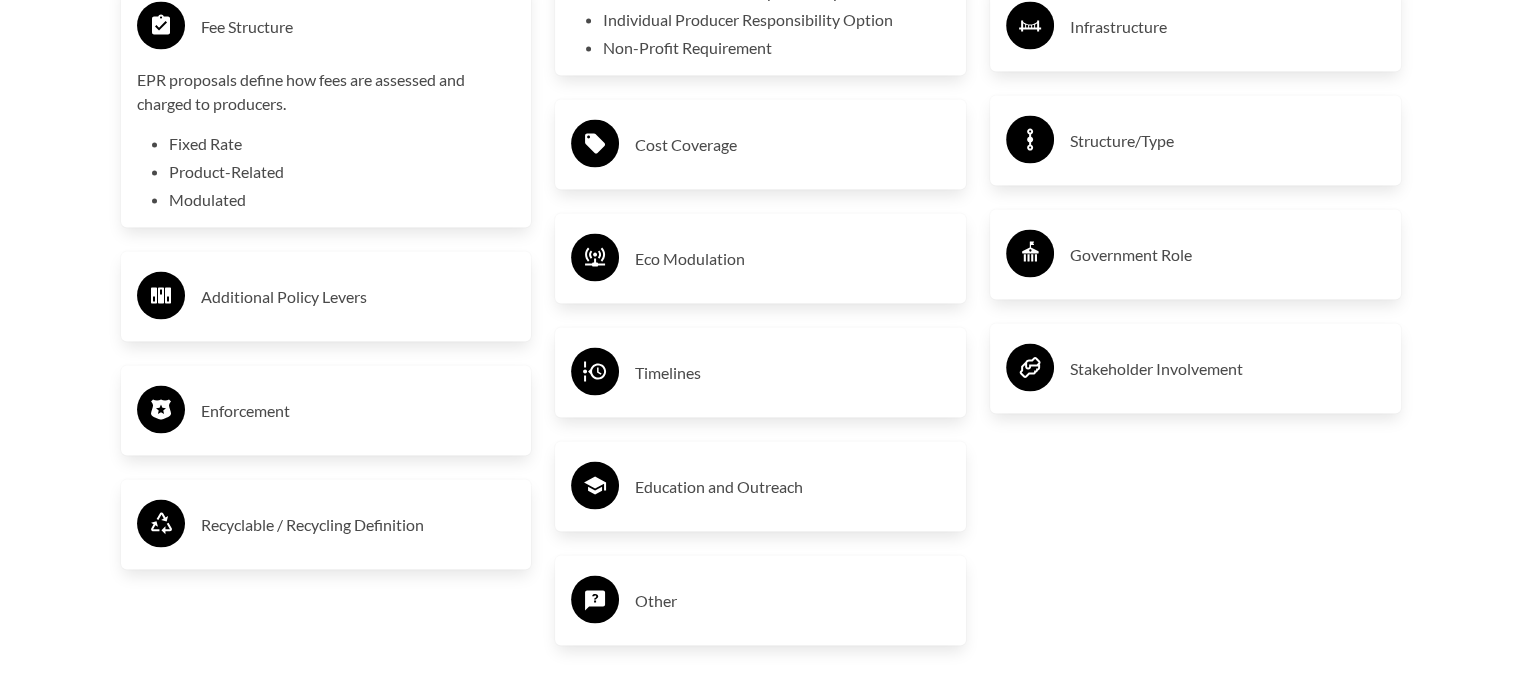 click on "Recyclable / Recycling Definition" at bounding box center (358, 525) 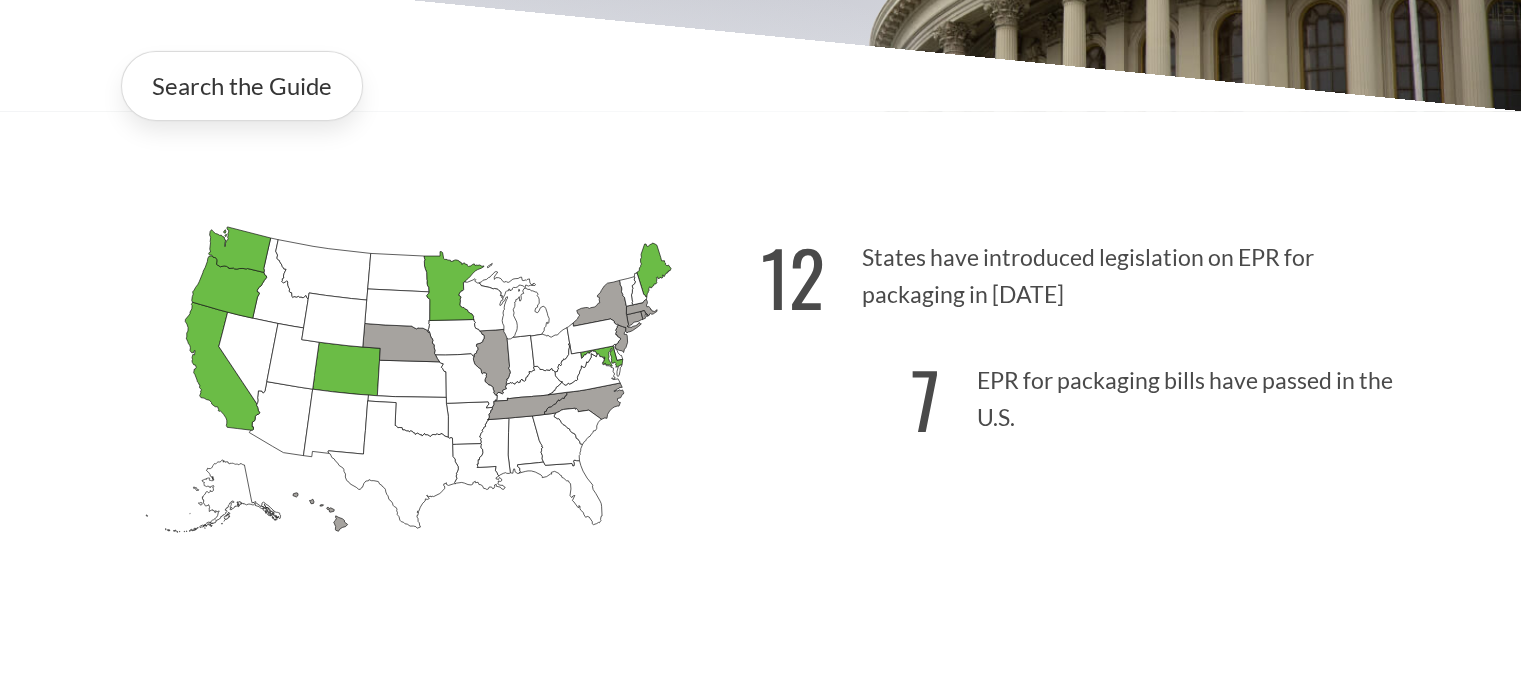 scroll, scrollTop: 488, scrollLeft: 0, axis: vertical 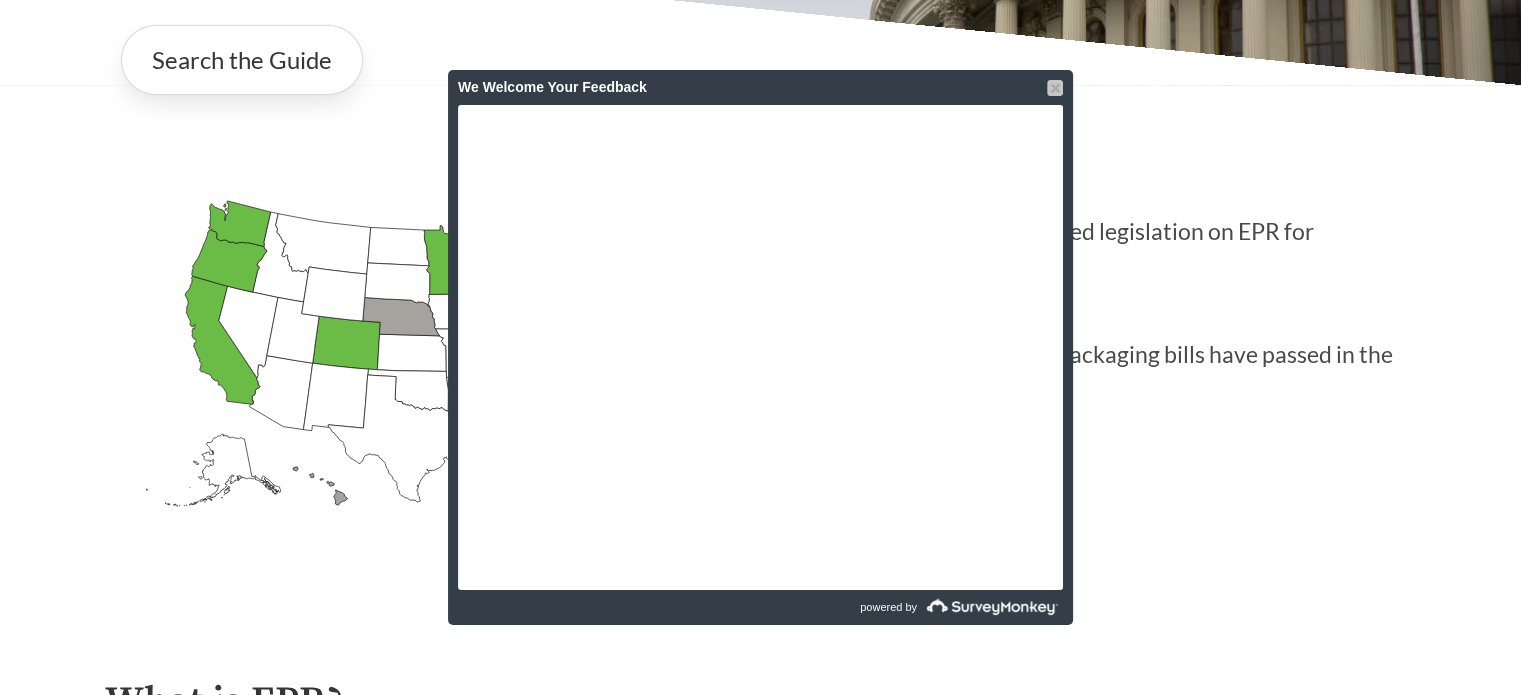 click at bounding box center (1055, 88) 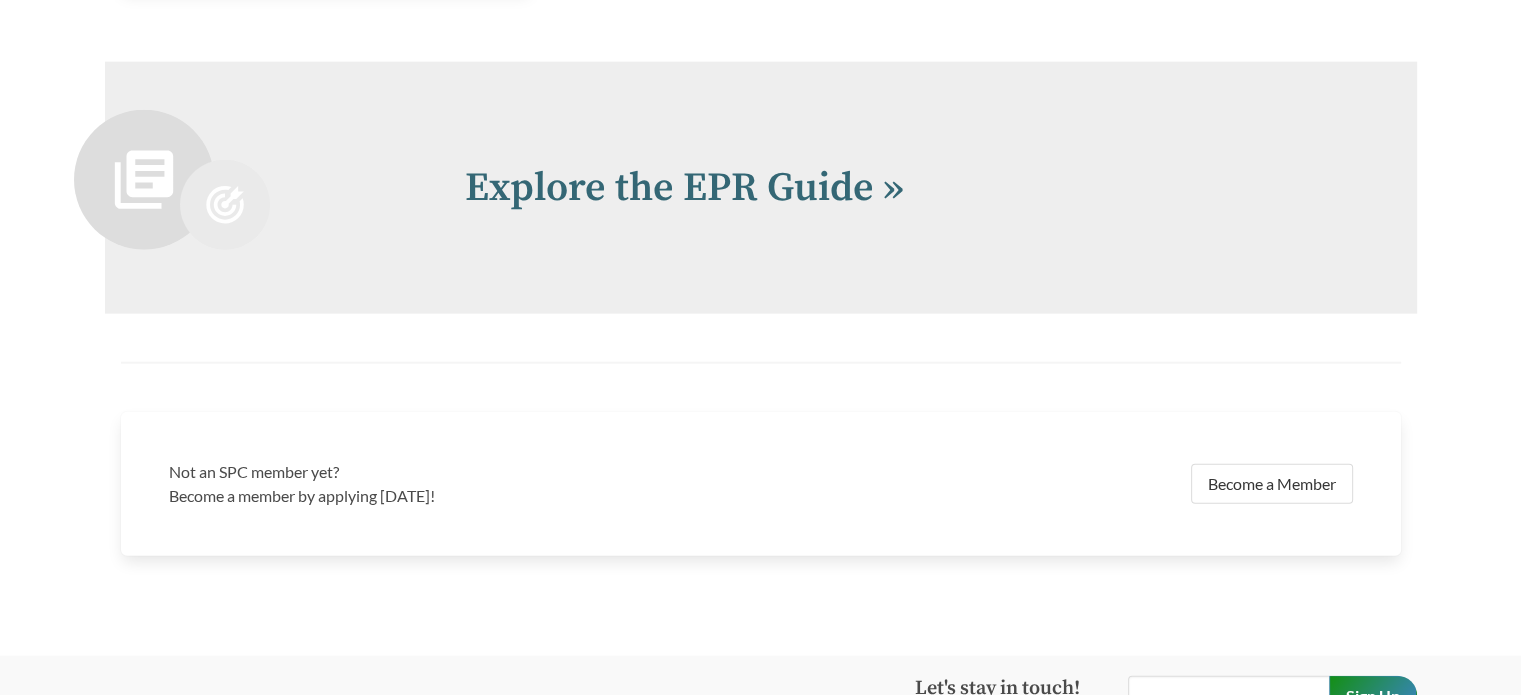 scroll, scrollTop: 4788, scrollLeft: 0, axis: vertical 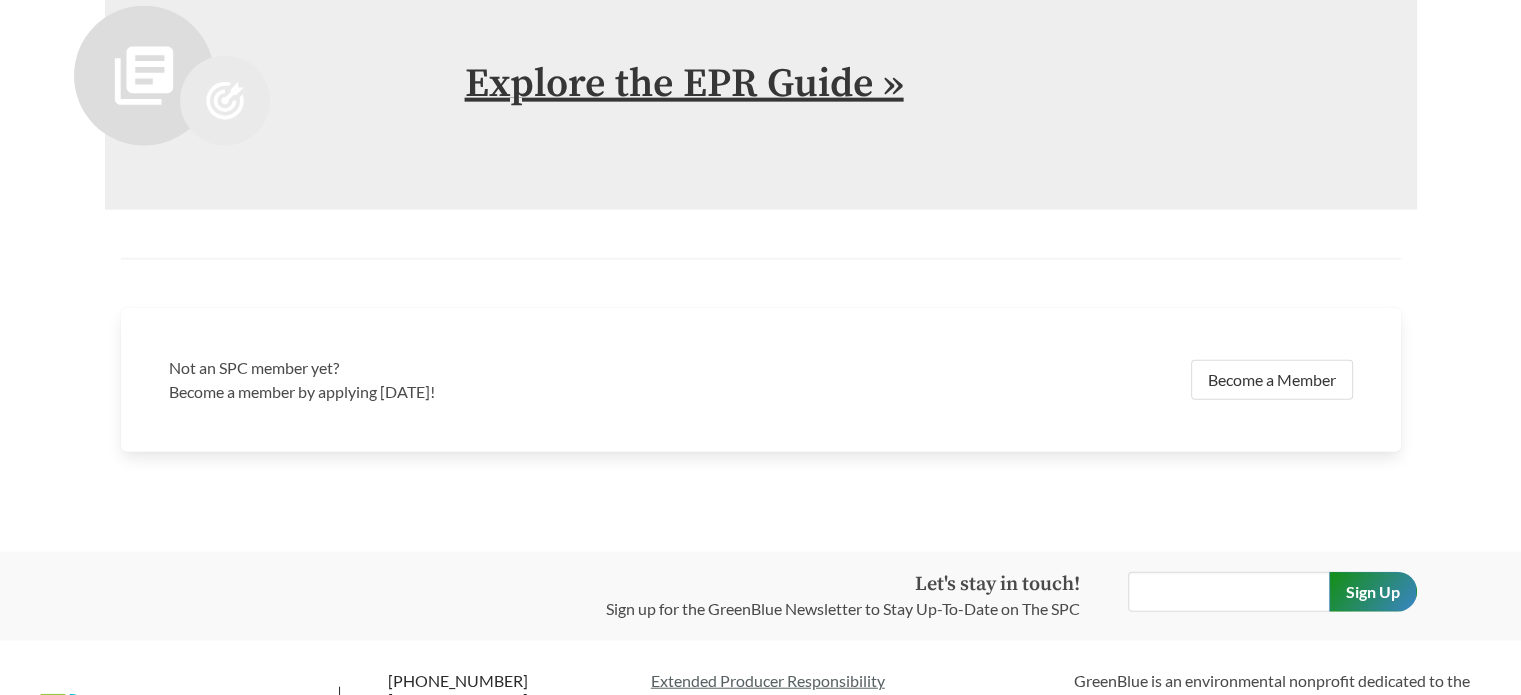 click on "Explore the EPR Guide »" at bounding box center (684, 84) 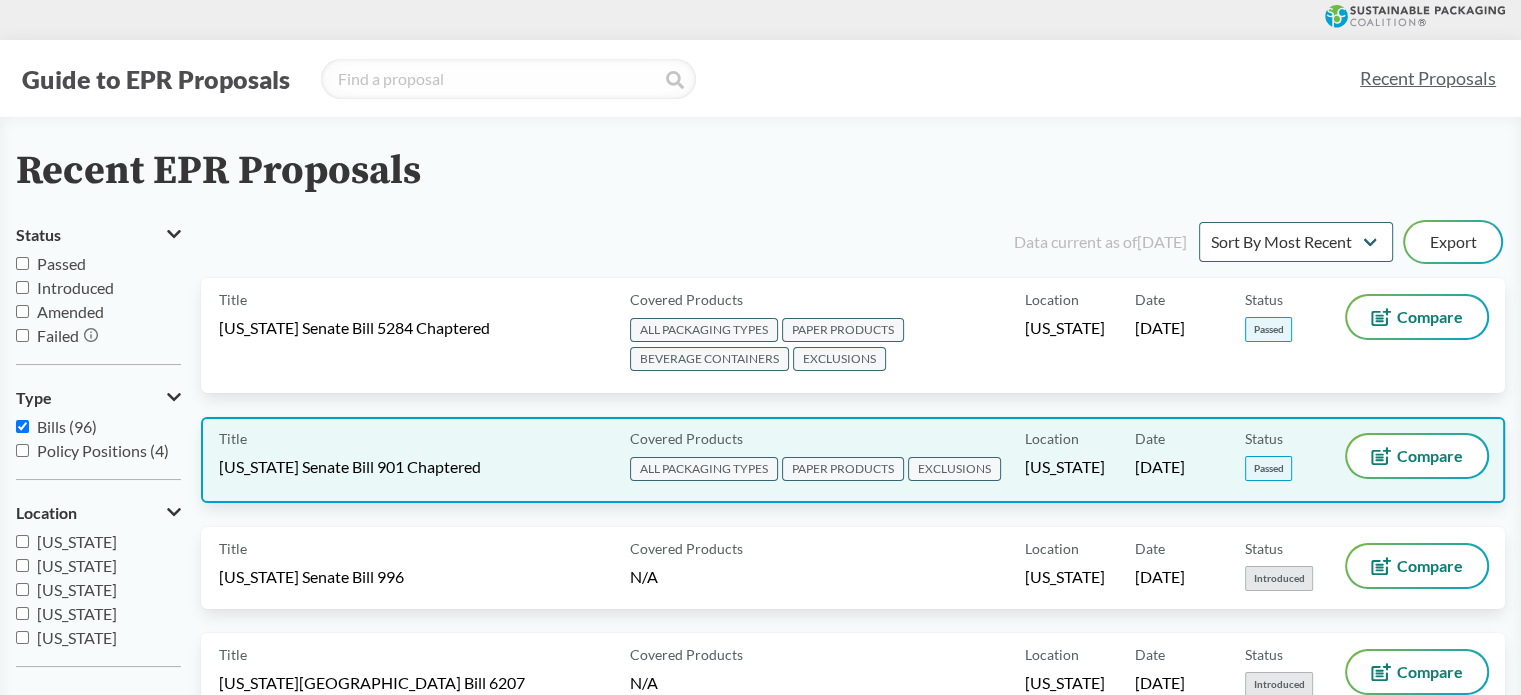 click on "EXCLUSIONS" at bounding box center (954, 469) 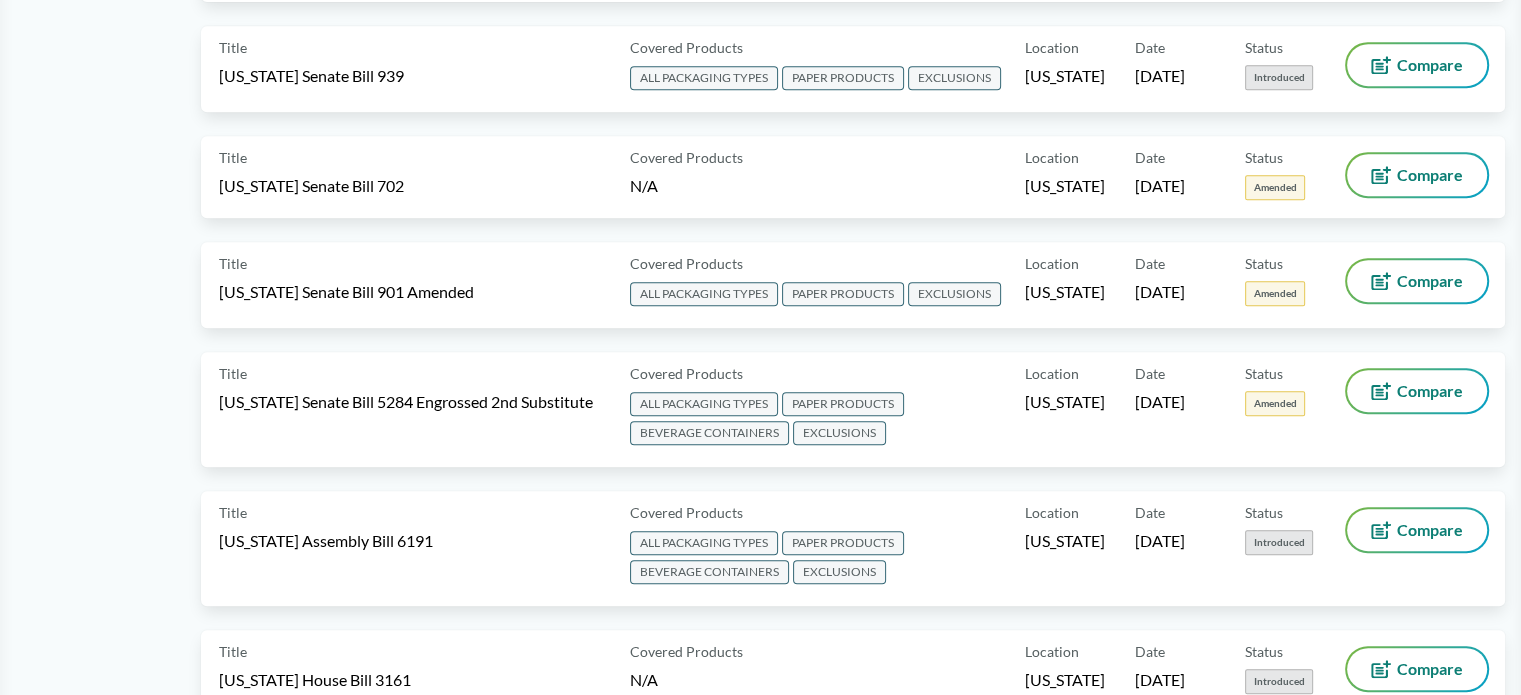 scroll, scrollTop: 1000, scrollLeft: 0, axis: vertical 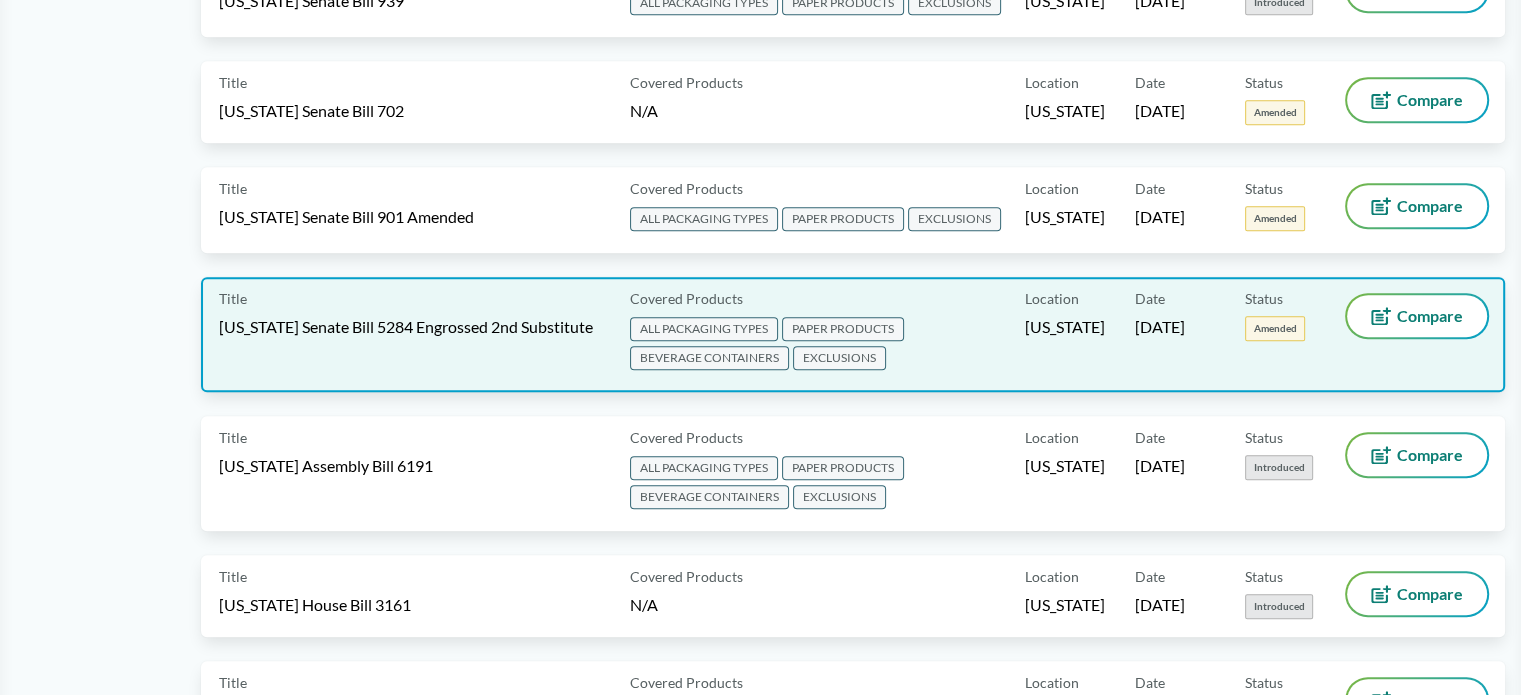 click on "EXCLUSIONS" at bounding box center [839, 358] 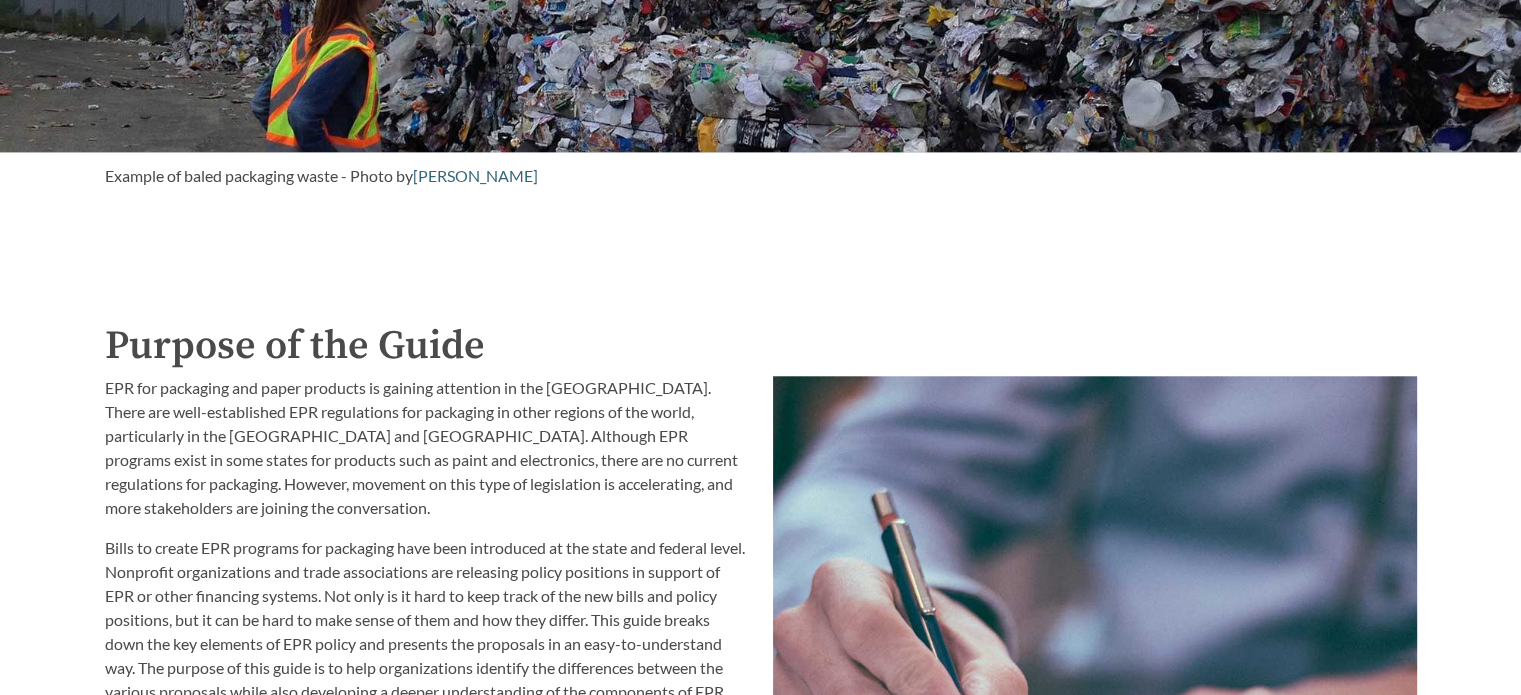 scroll, scrollTop: 1900, scrollLeft: 0, axis: vertical 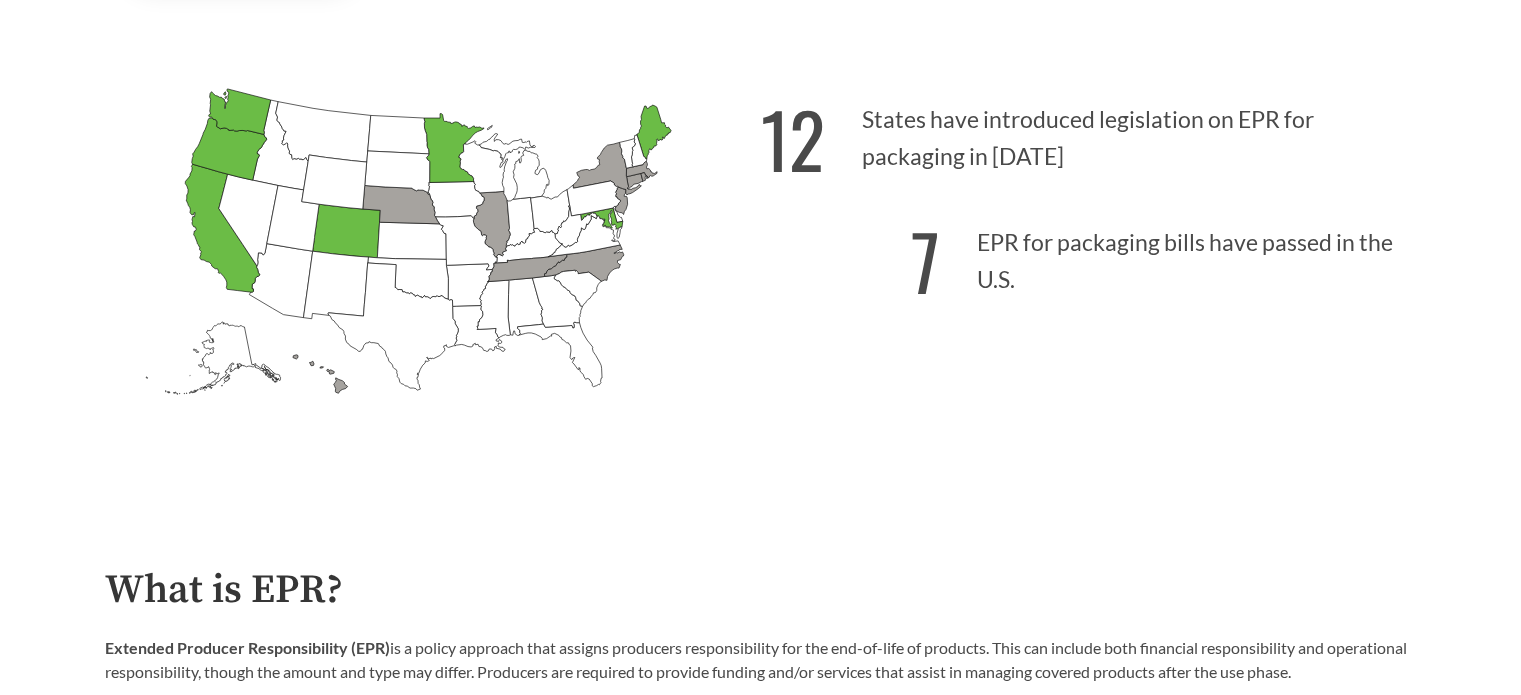 click on "[US_STATE]
Passed: 1" 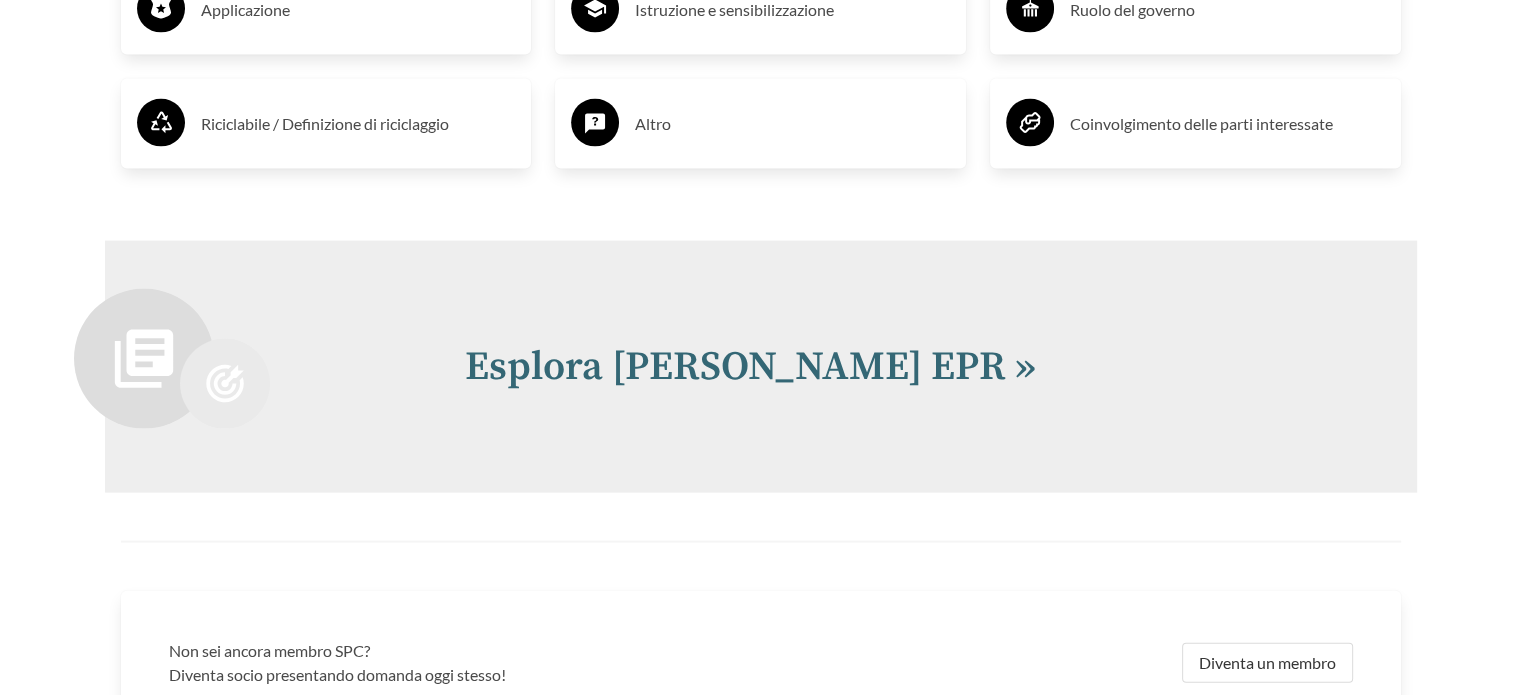 scroll, scrollTop: 3852, scrollLeft: 0, axis: vertical 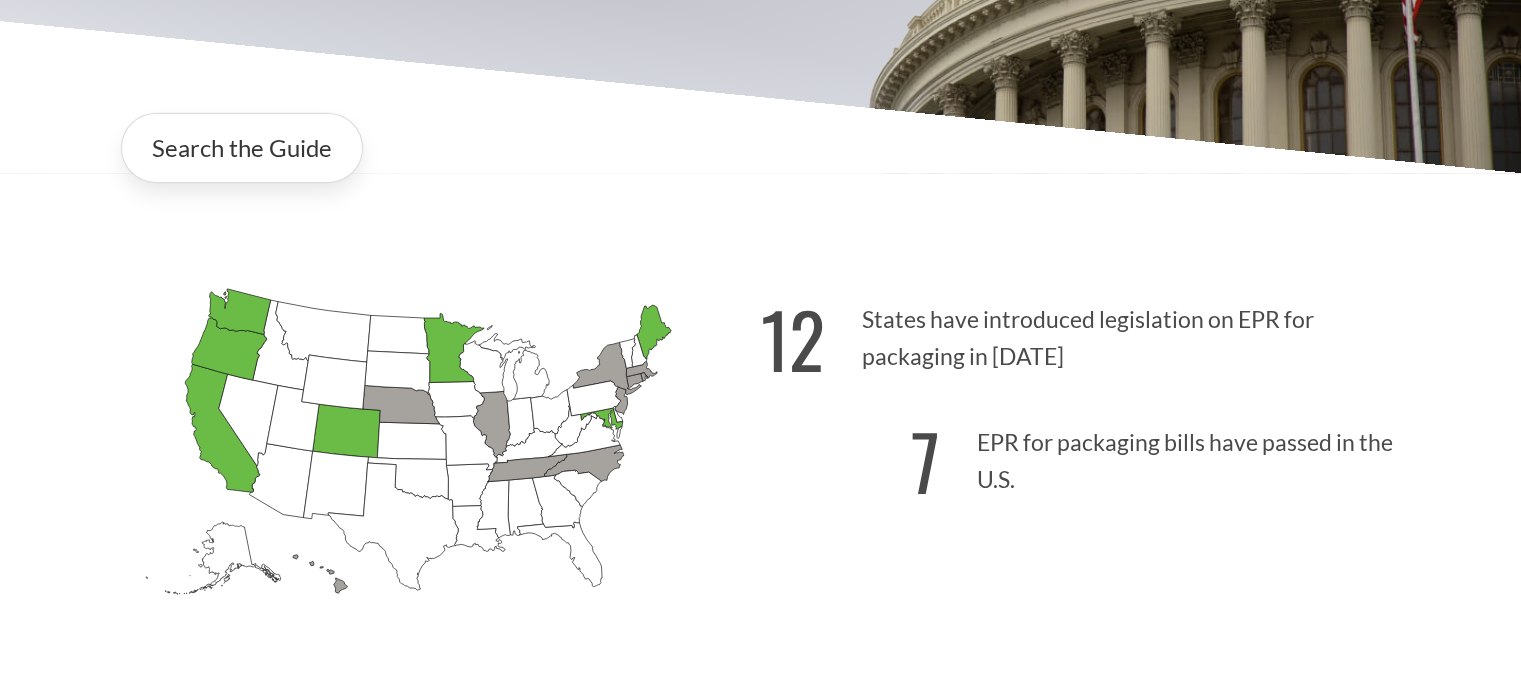 click on "[US_STATE]
Passed: 1" 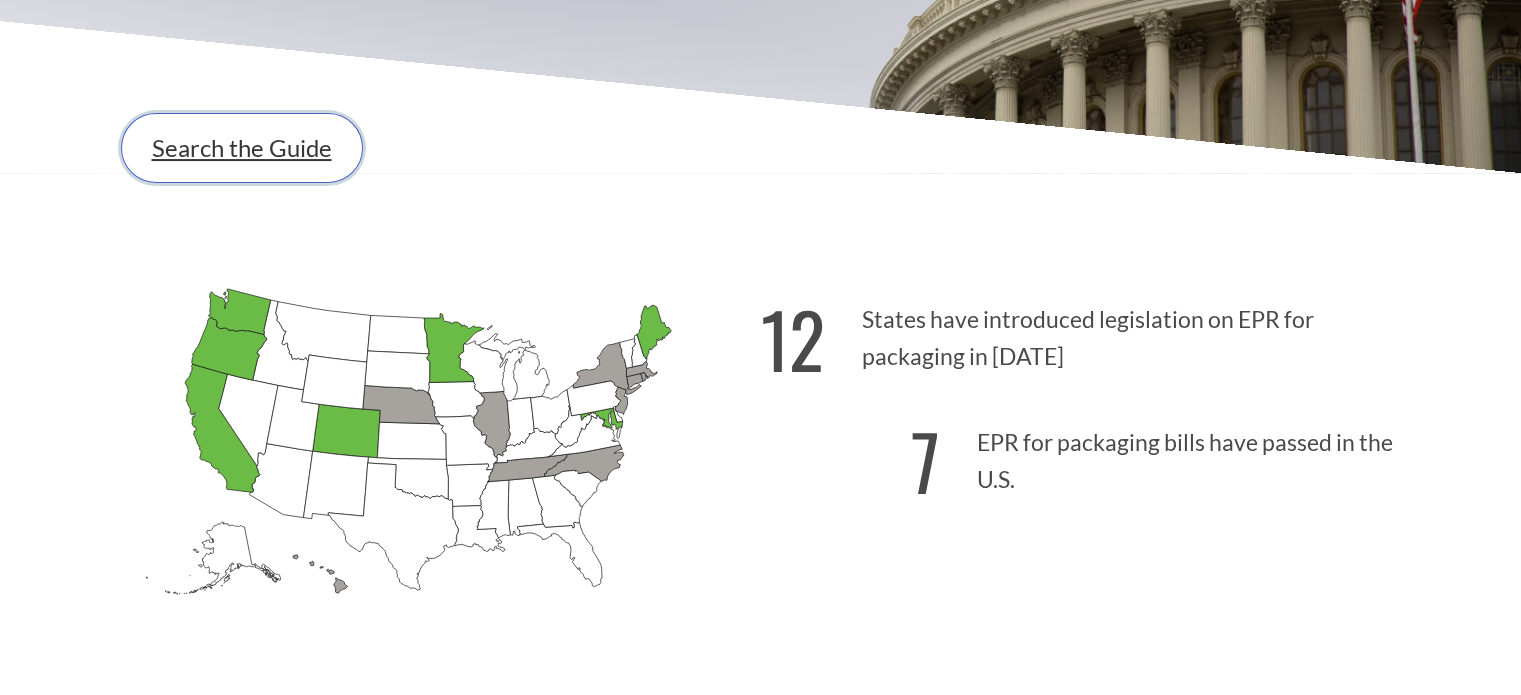 click on "Search the Guide" at bounding box center (242, 148) 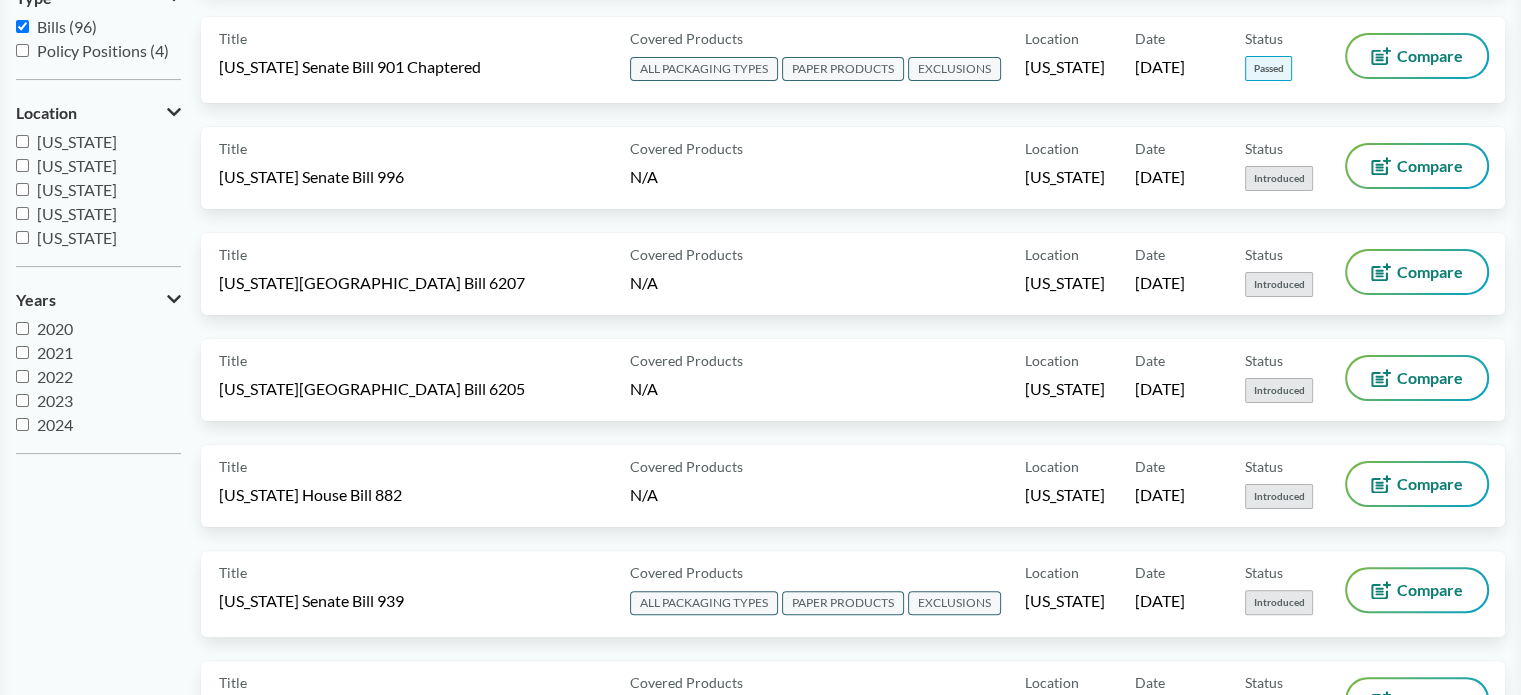 scroll, scrollTop: 0, scrollLeft: 0, axis: both 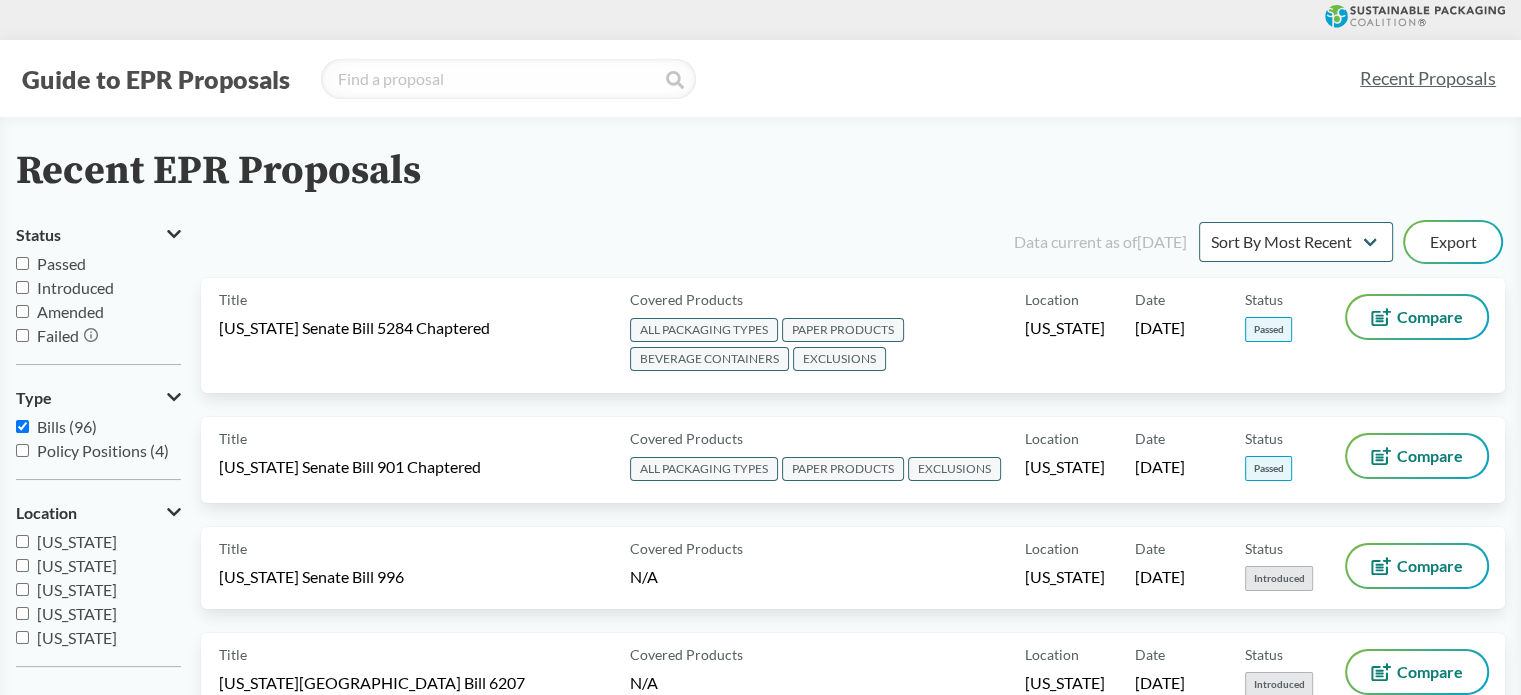 click on "Passed" at bounding box center (22, 263) 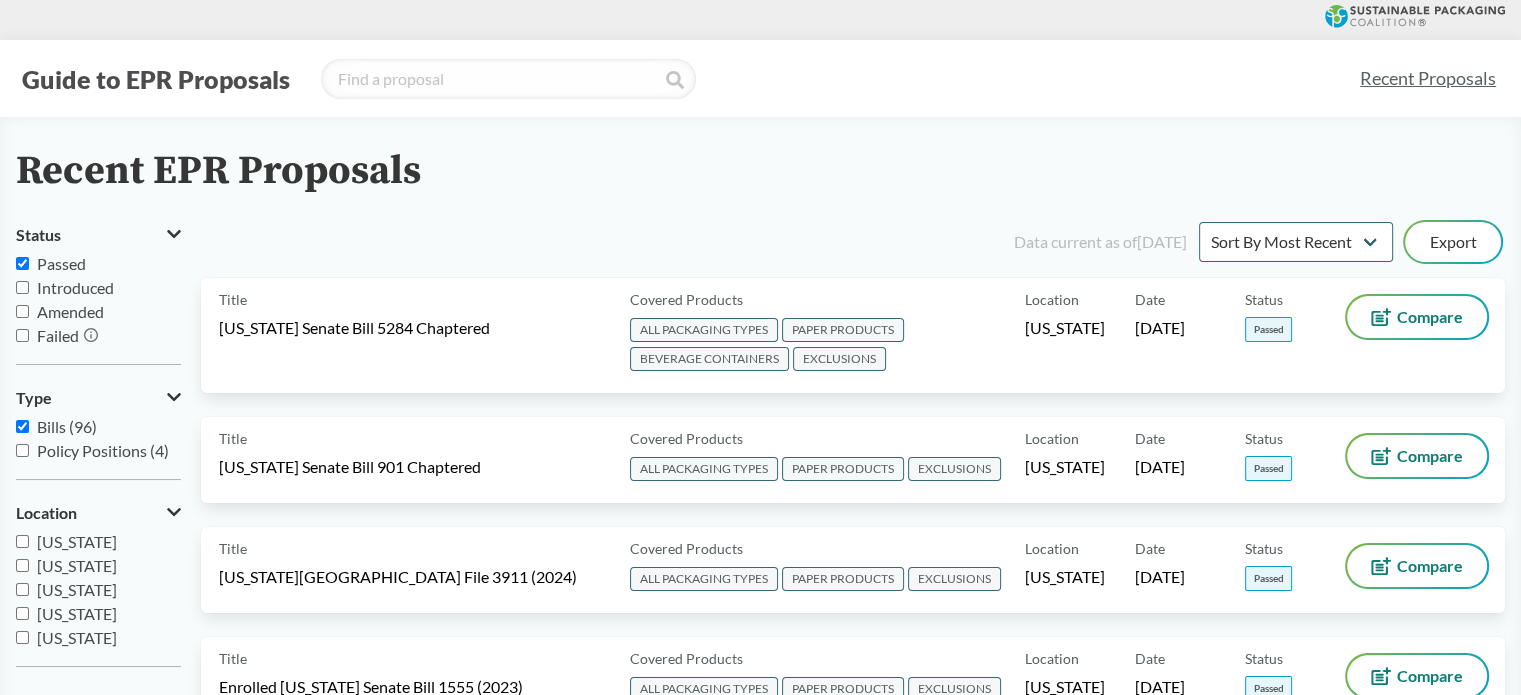 click on "Passed" at bounding box center [61, 263] 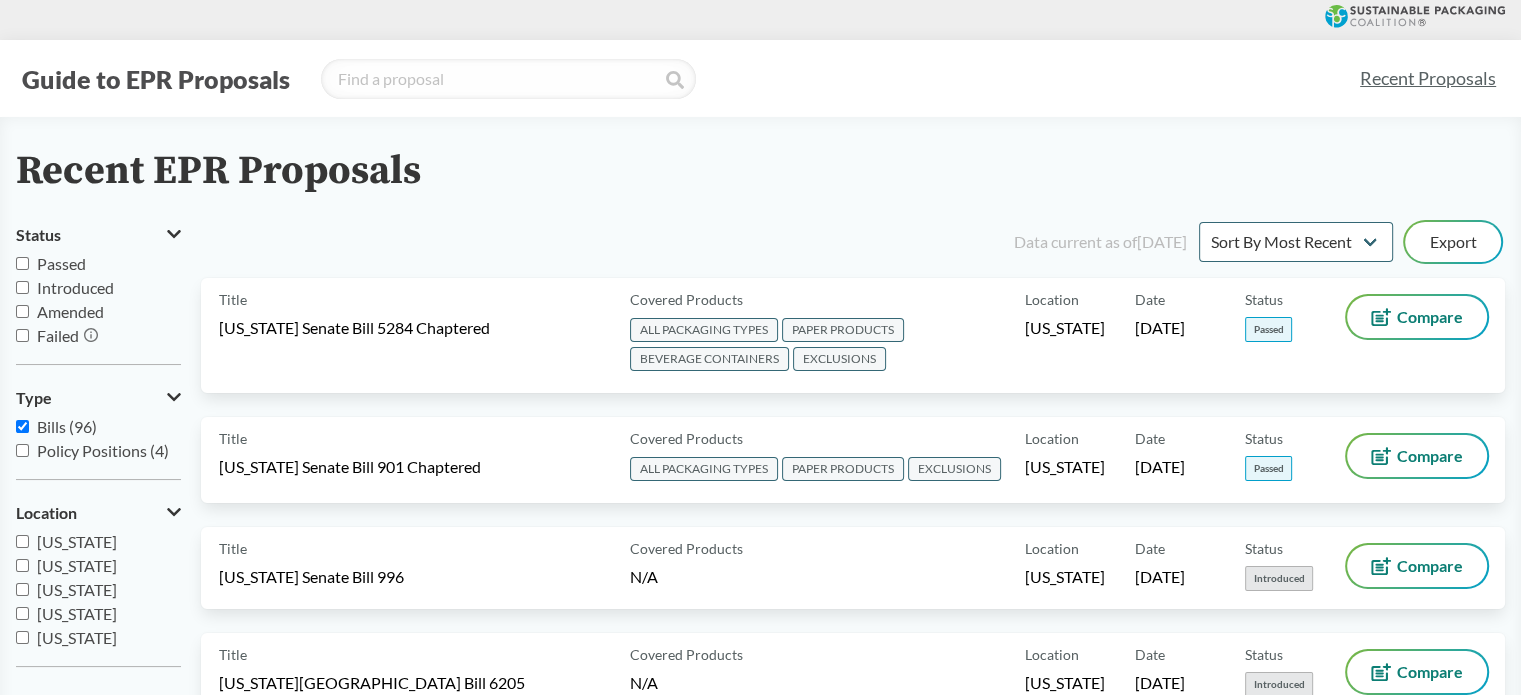 click on "Passed" at bounding box center [22, 263] 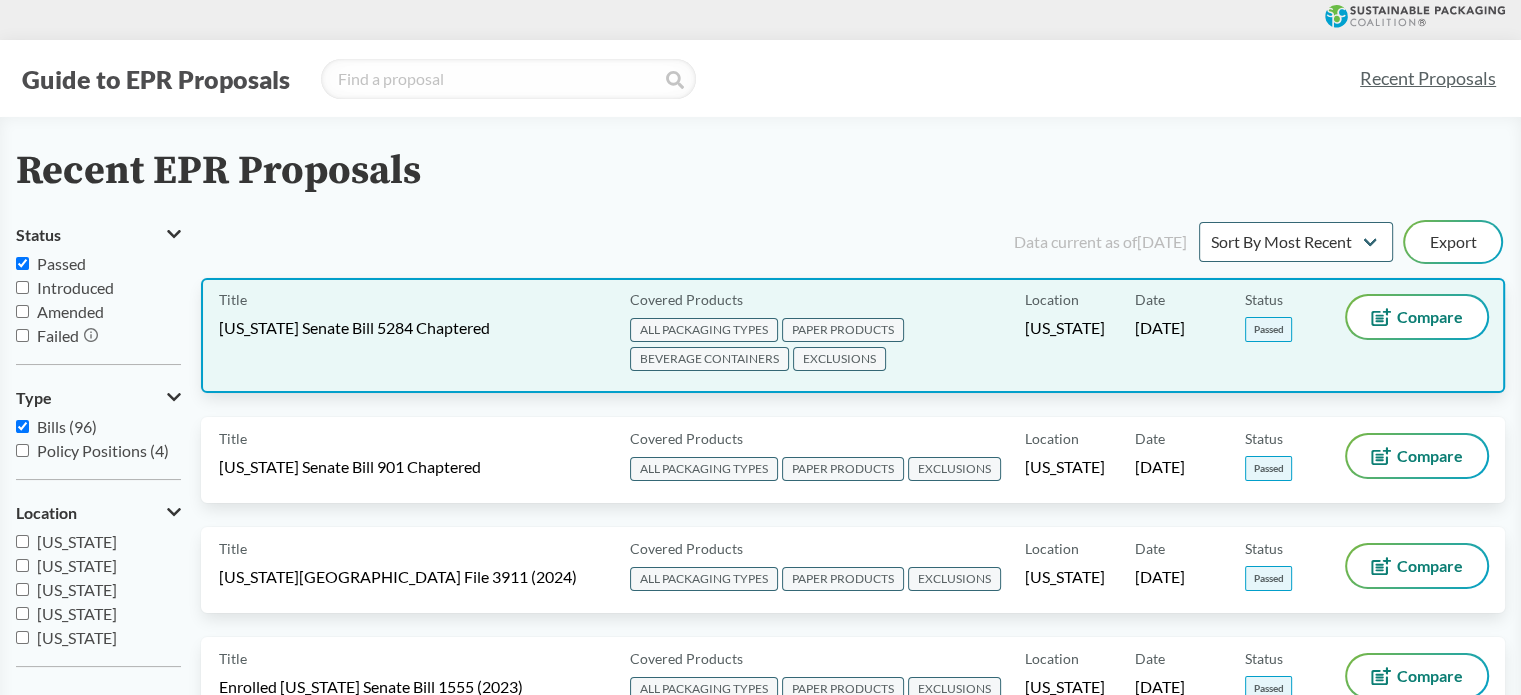 scroll, scrollTop: 100, scrollLeft: 0, axis: vertical 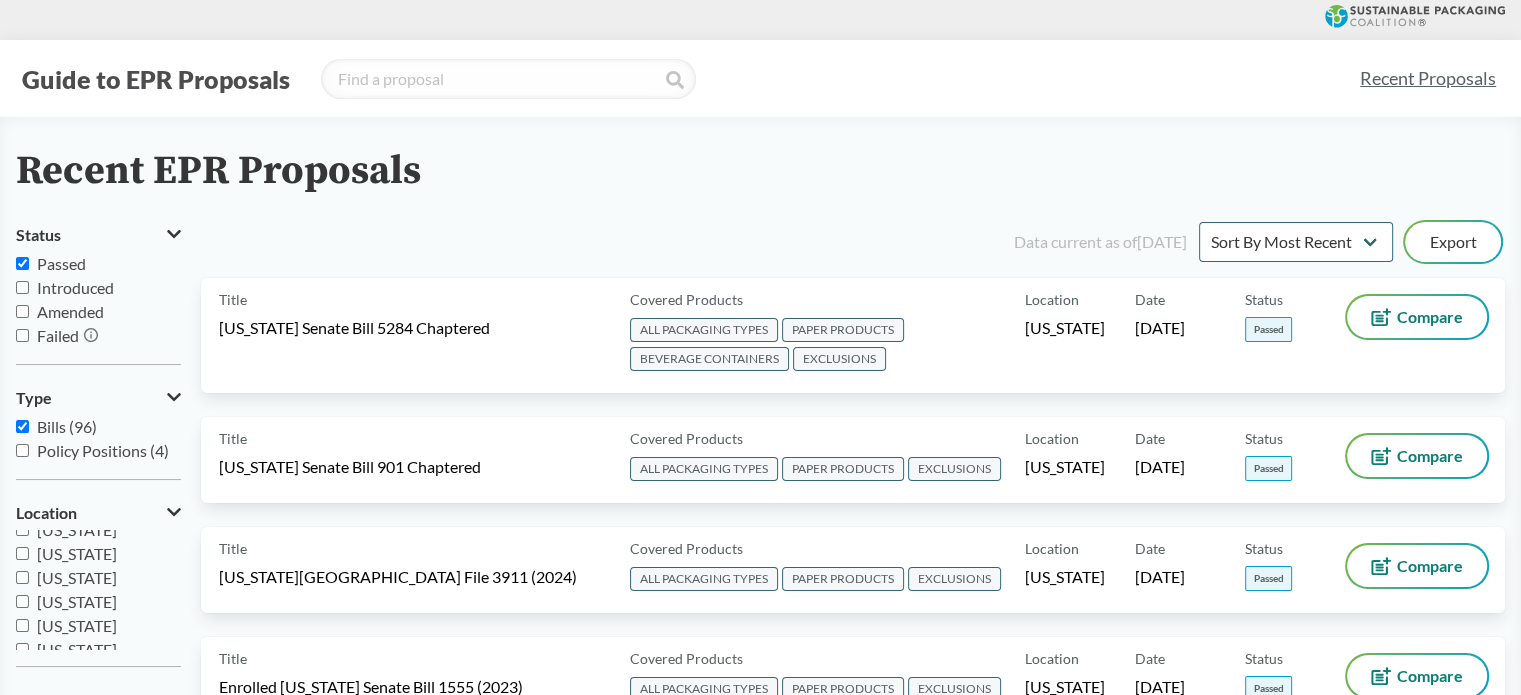 click on "Passed" at bounding box center (61, 263) 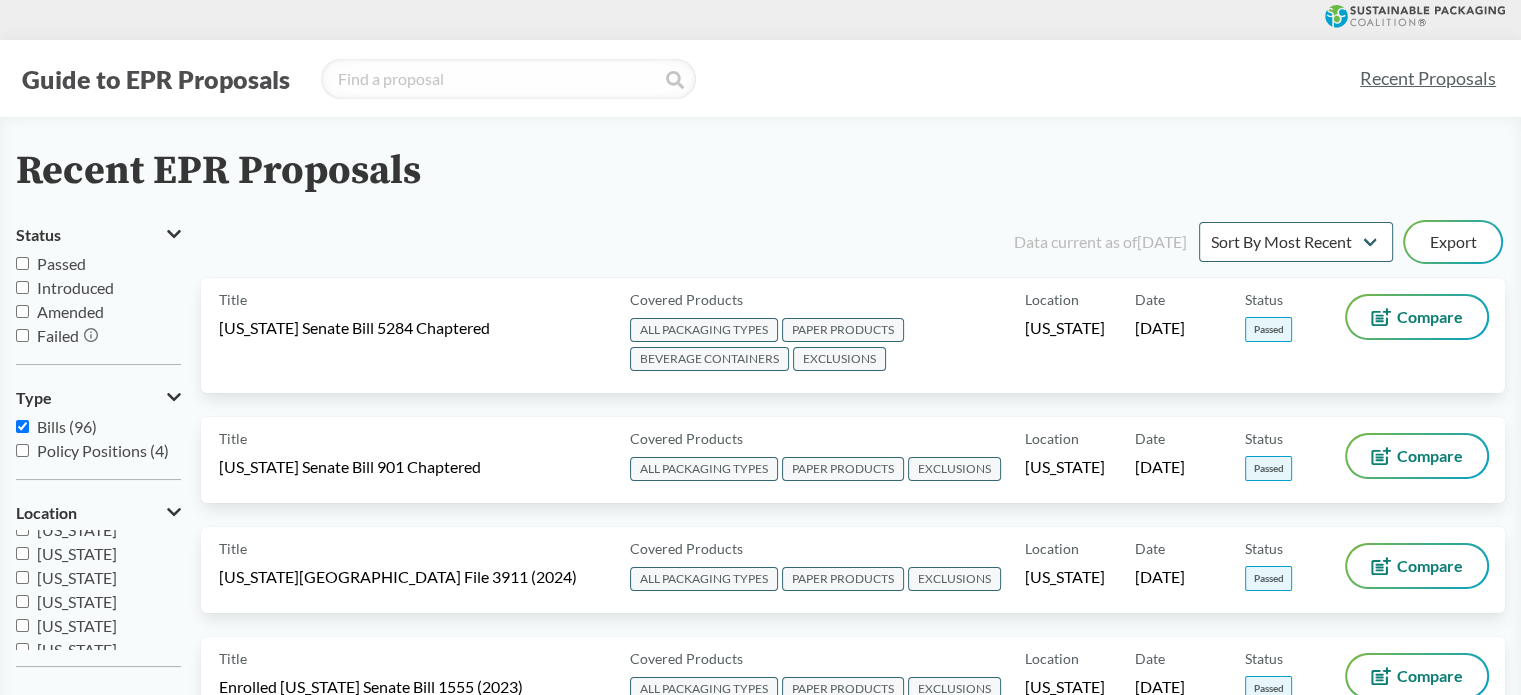 checkbox on "false" 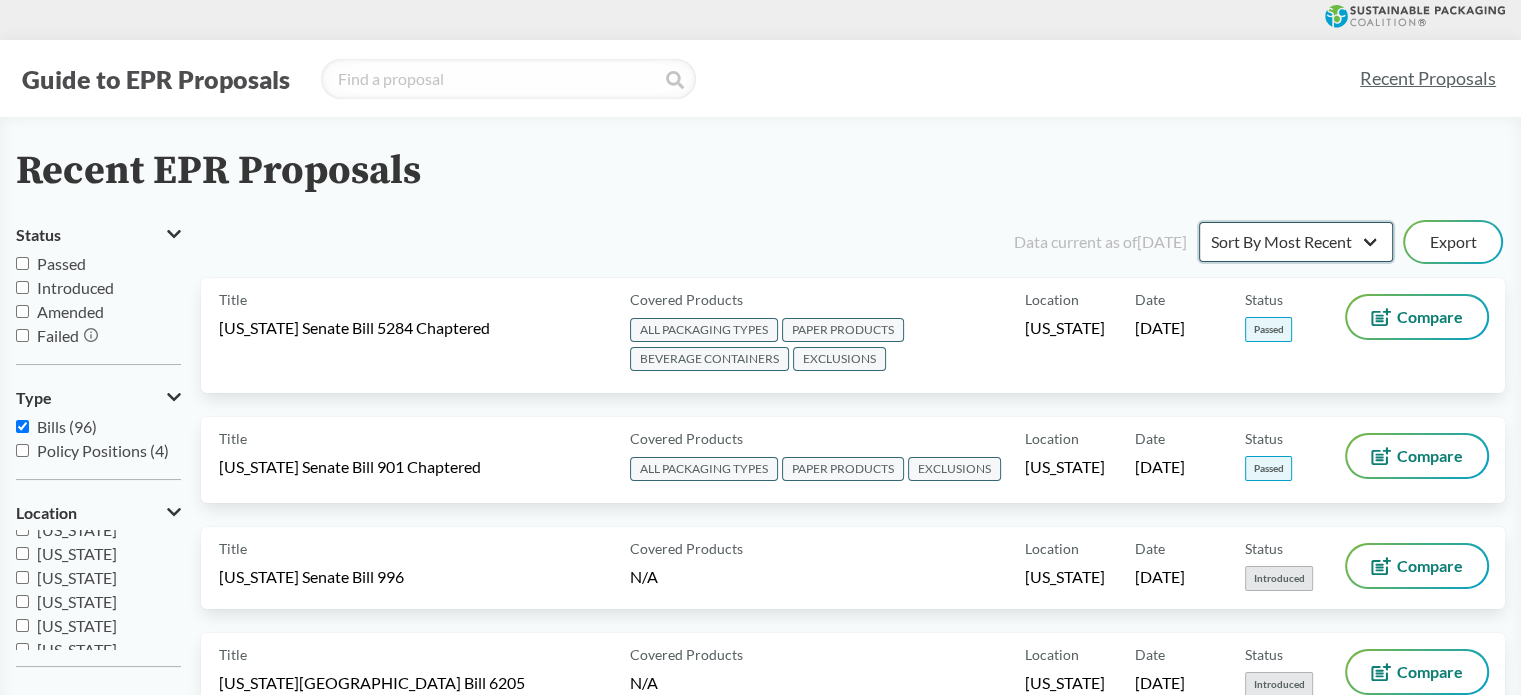 click on "Sort By Most Recent Sort By Status" at bounding box center [1296, 242] 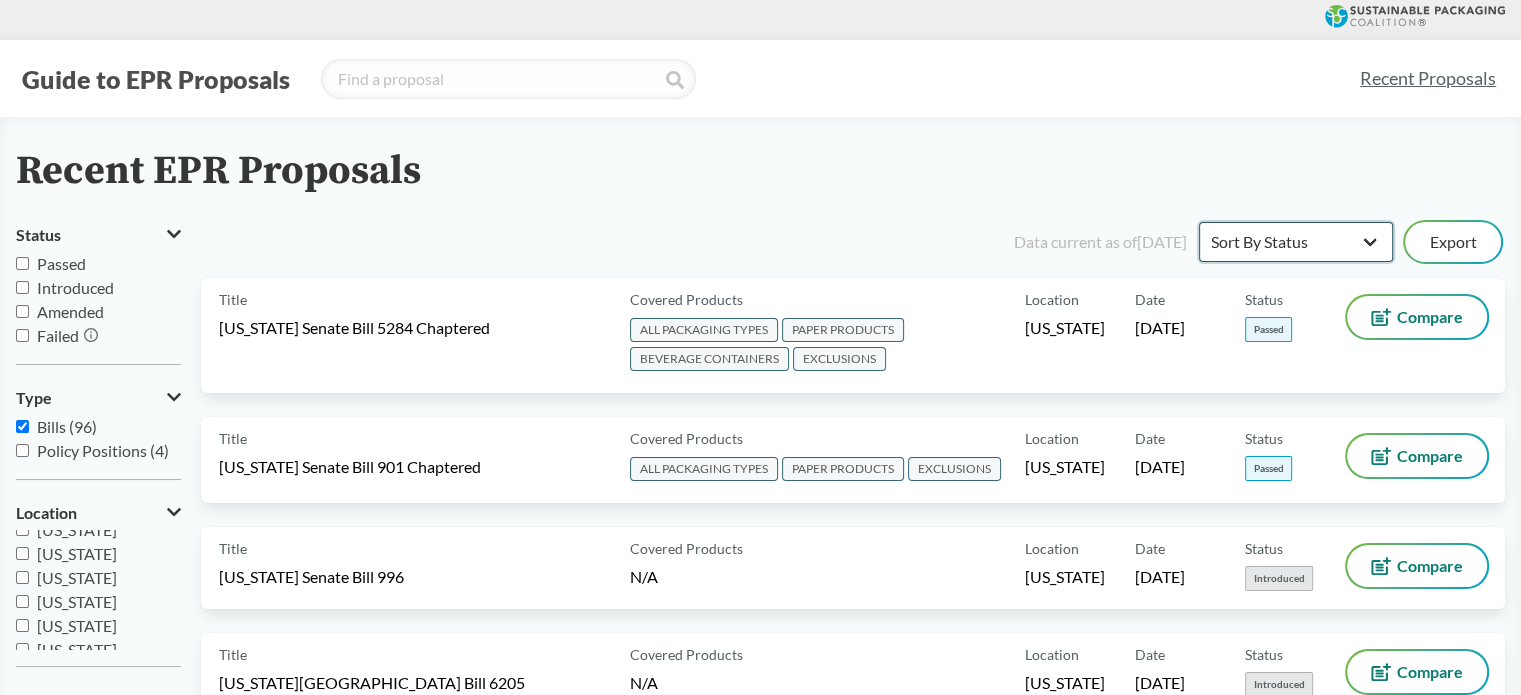 click on "Sort By Most Recent Sort By Status" at bounding box center [1296, 242] 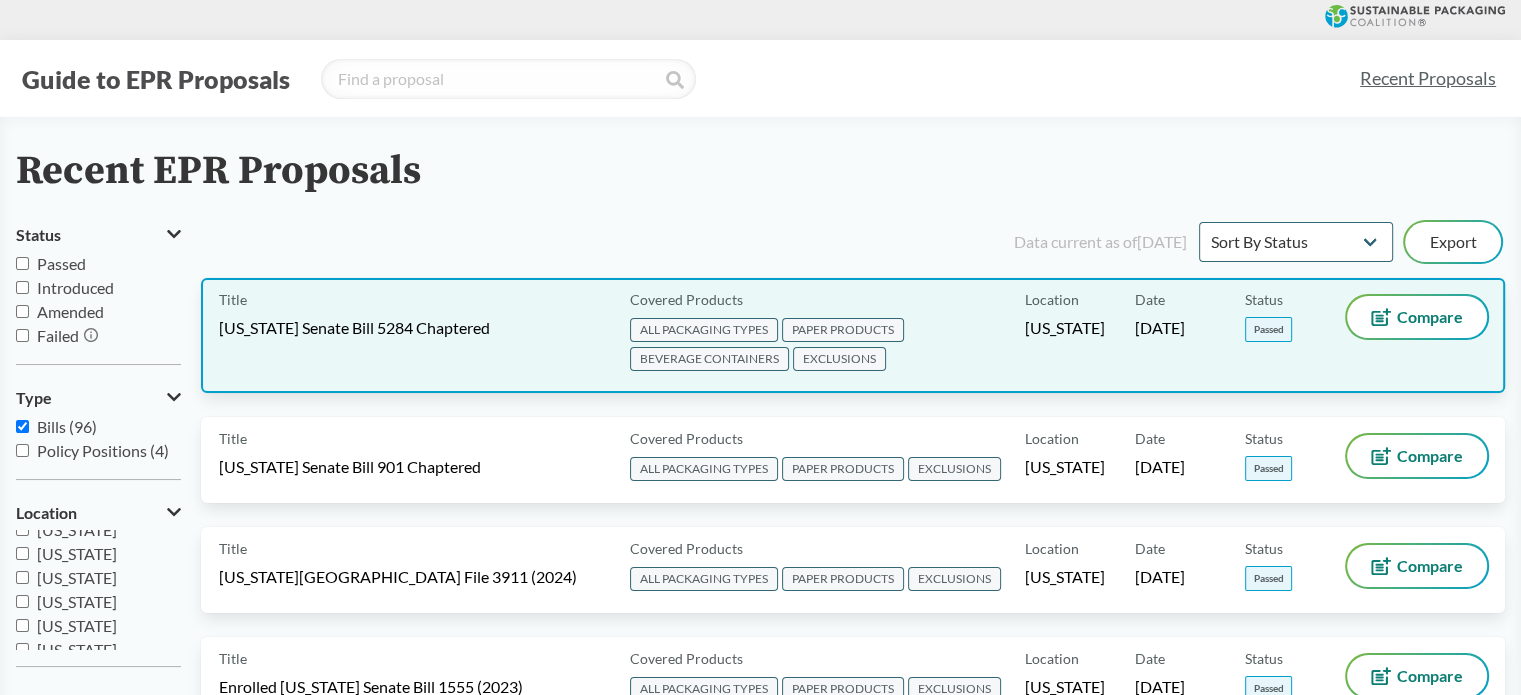 click on "EXCLUSIONS" at bounding box center [839, 359] 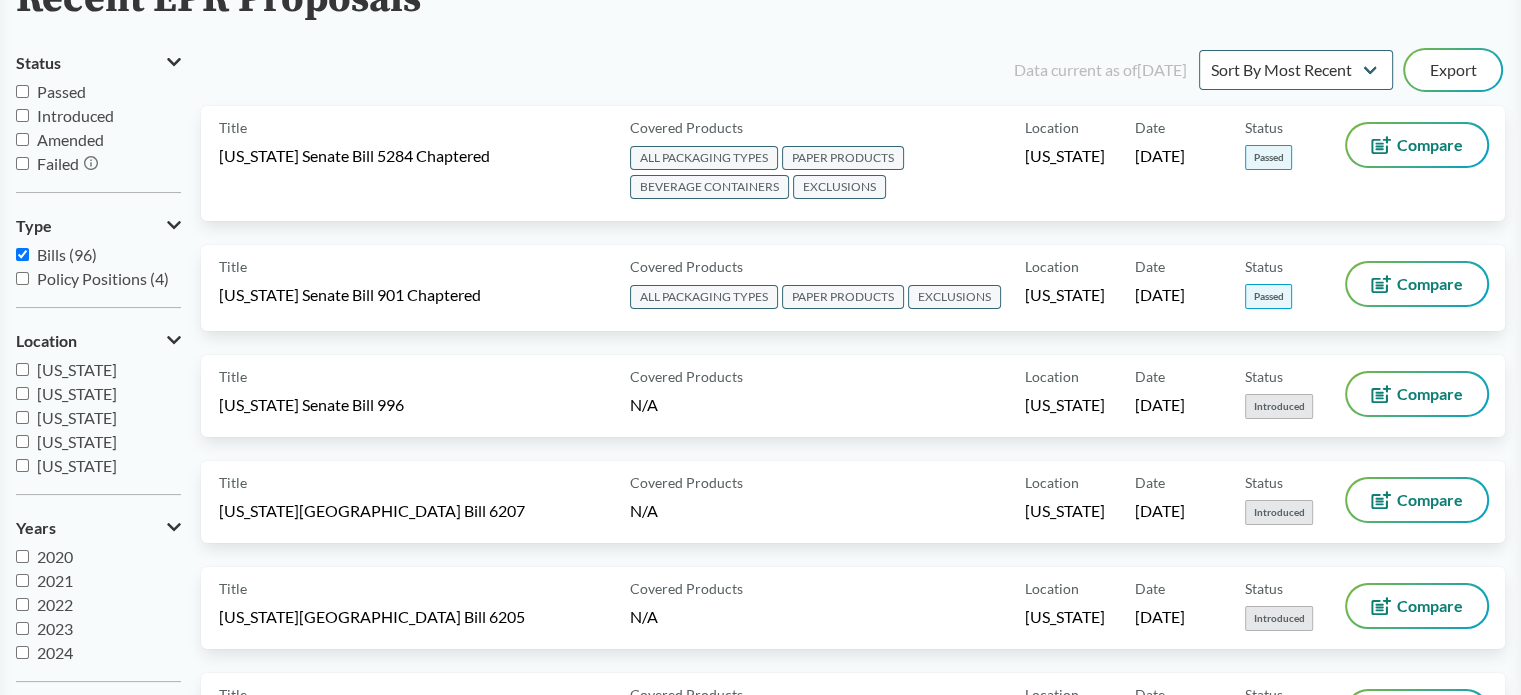 scroll, scrollTop: 200, scrollLeft: 0, axis: vertical 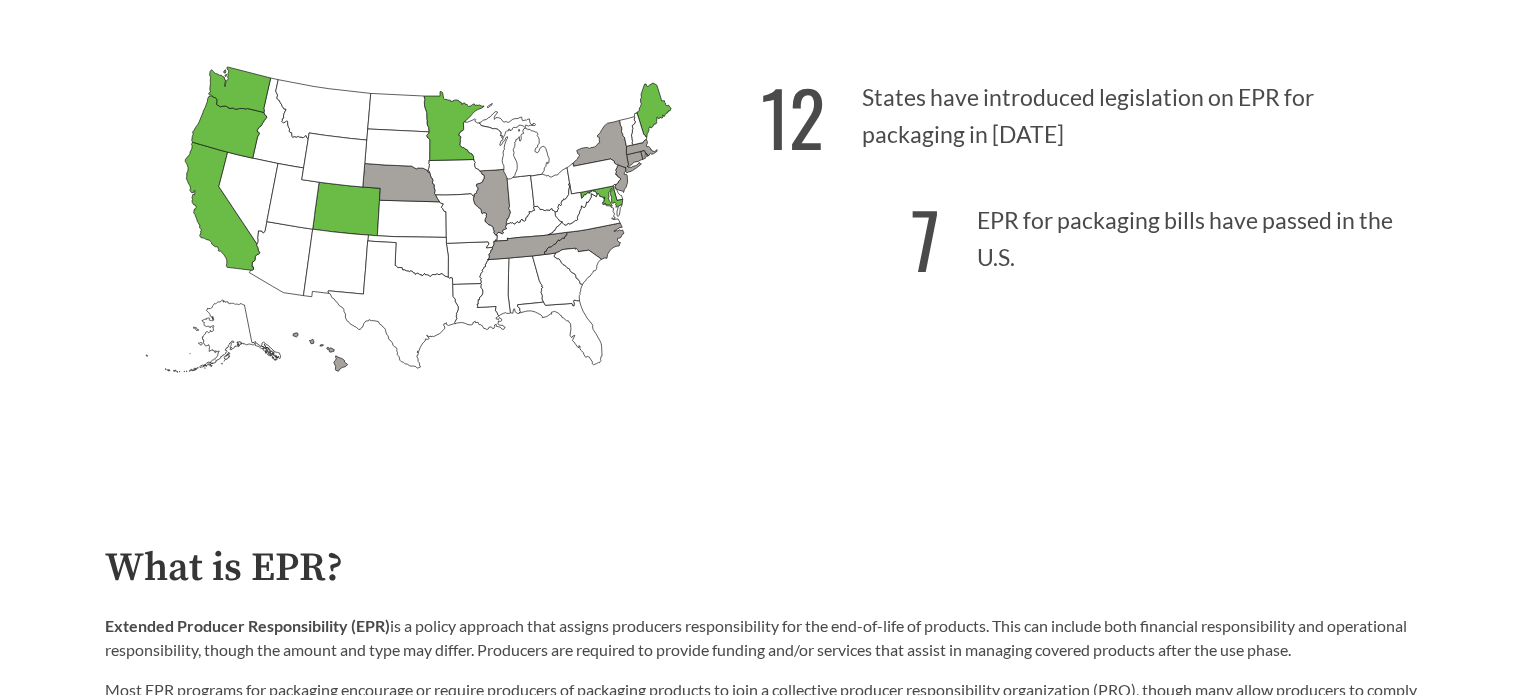 click on "[US_STATE]
Passed: 1" 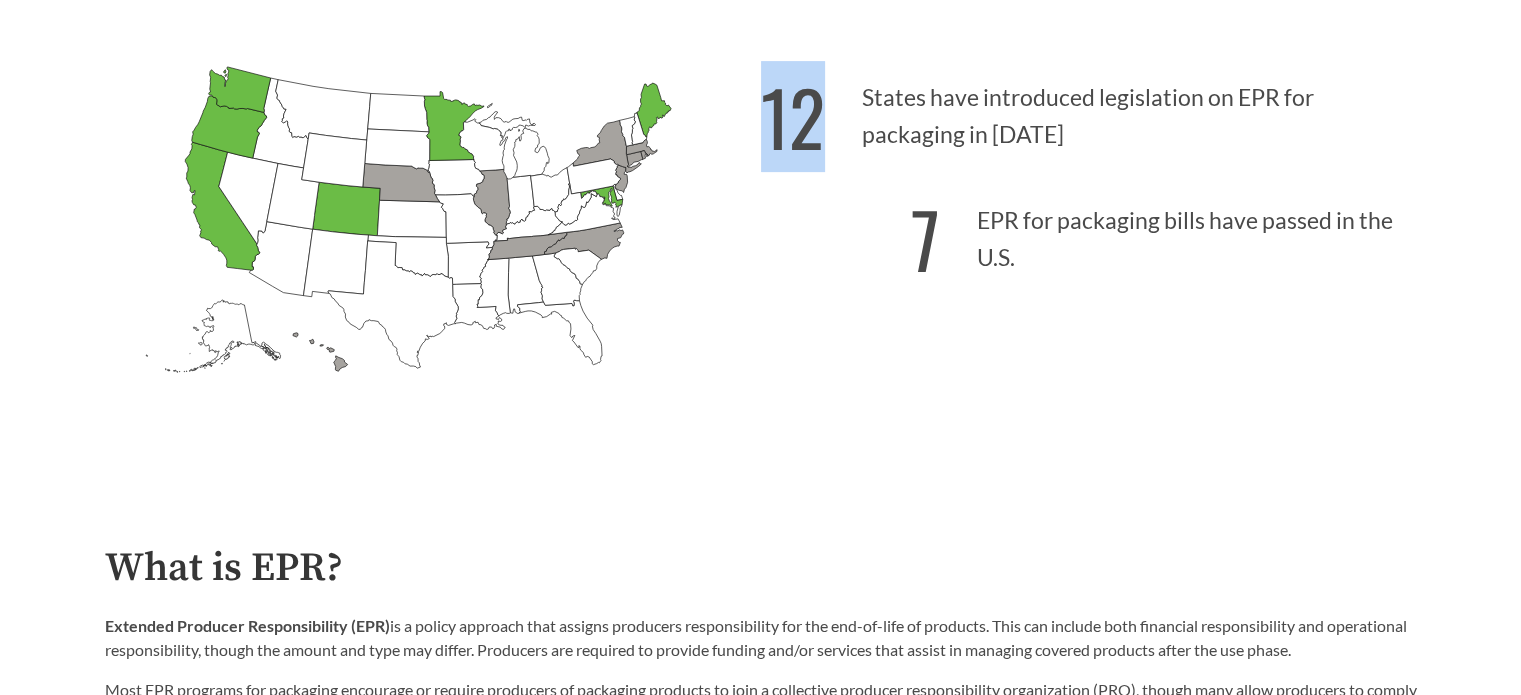 click on "[US_STATE]
Passed: 1" 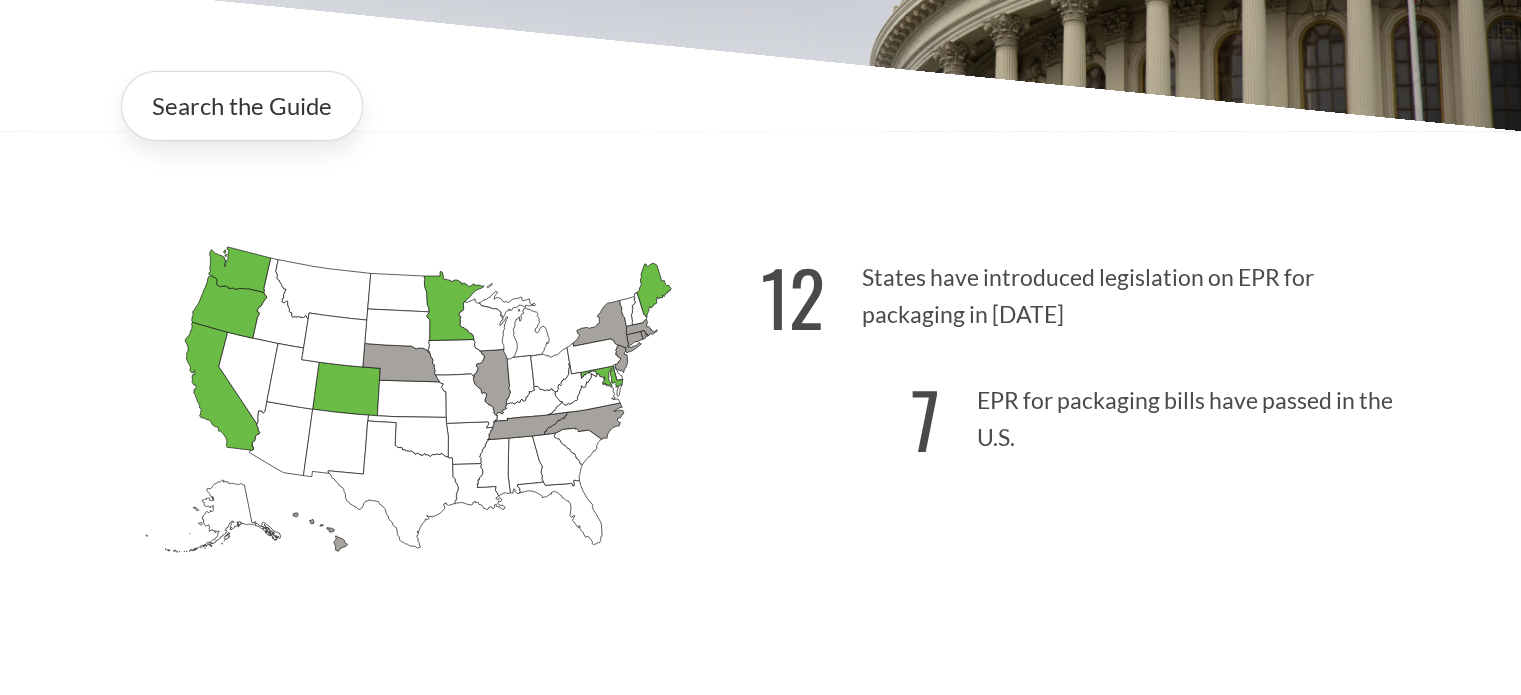 scroll, scrollTop: 422, scrollLeft: 0, axis: vertical 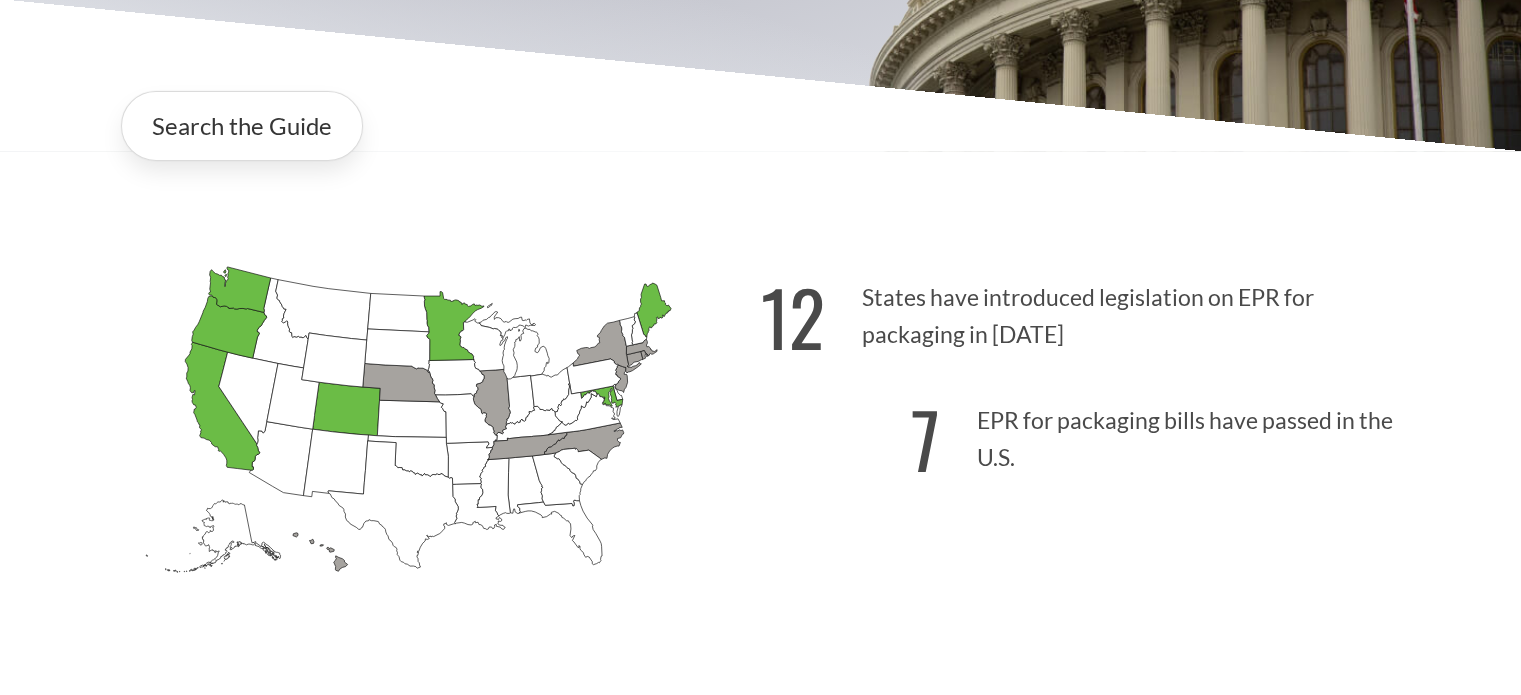 click on "[US_STATE]
Passed: 1" 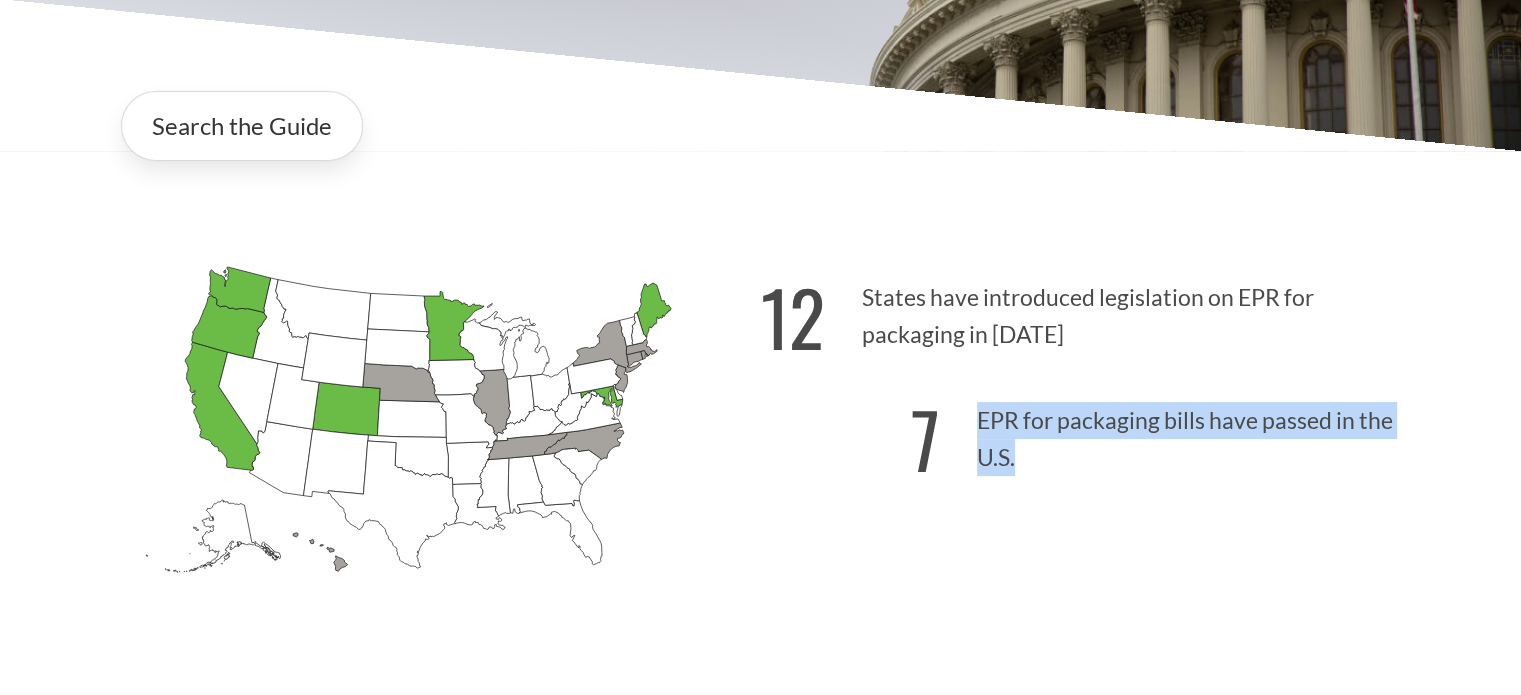 drag, startPoint x: 977, startPoint y: 420, endPoint x: 1012, endPoint y: 456, distance: 50.20956 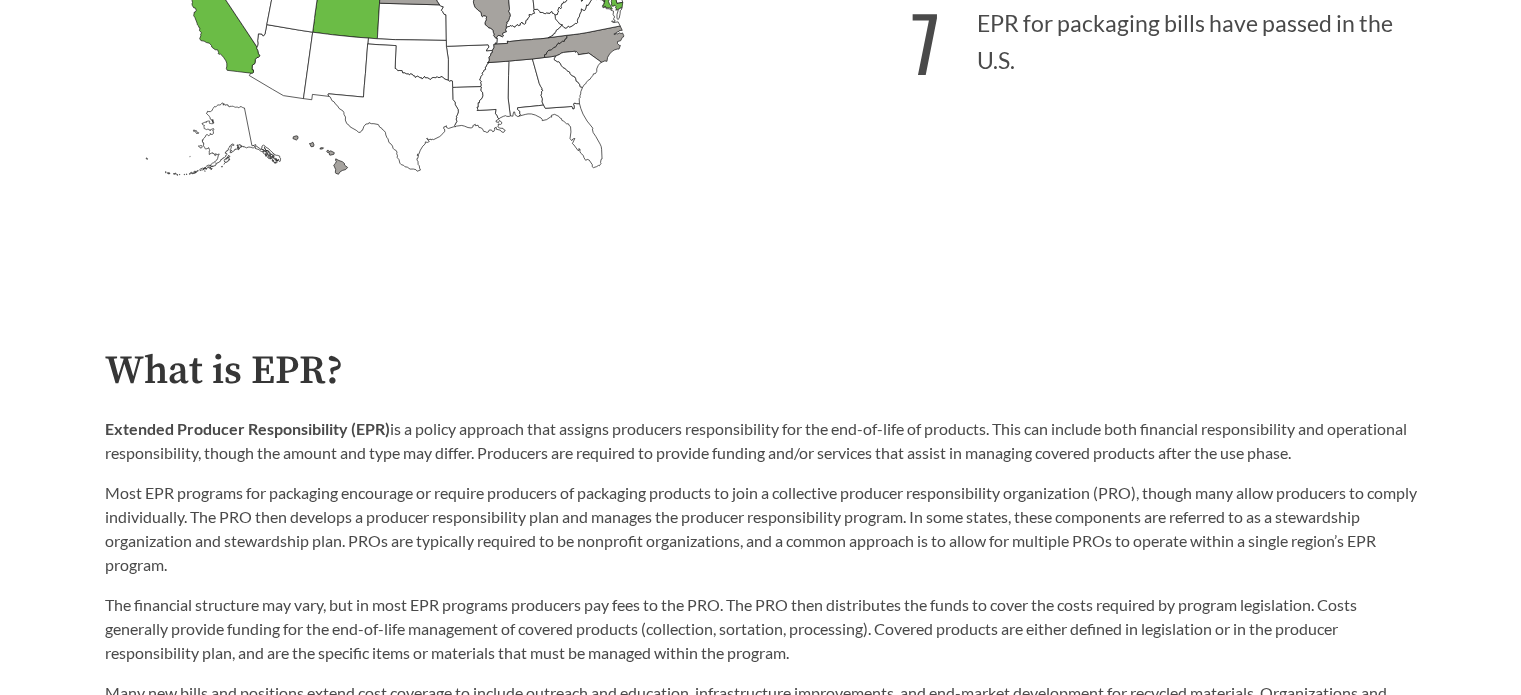 scroll, scrollTop: 600, scrollLeft: 0, axis: vertical 